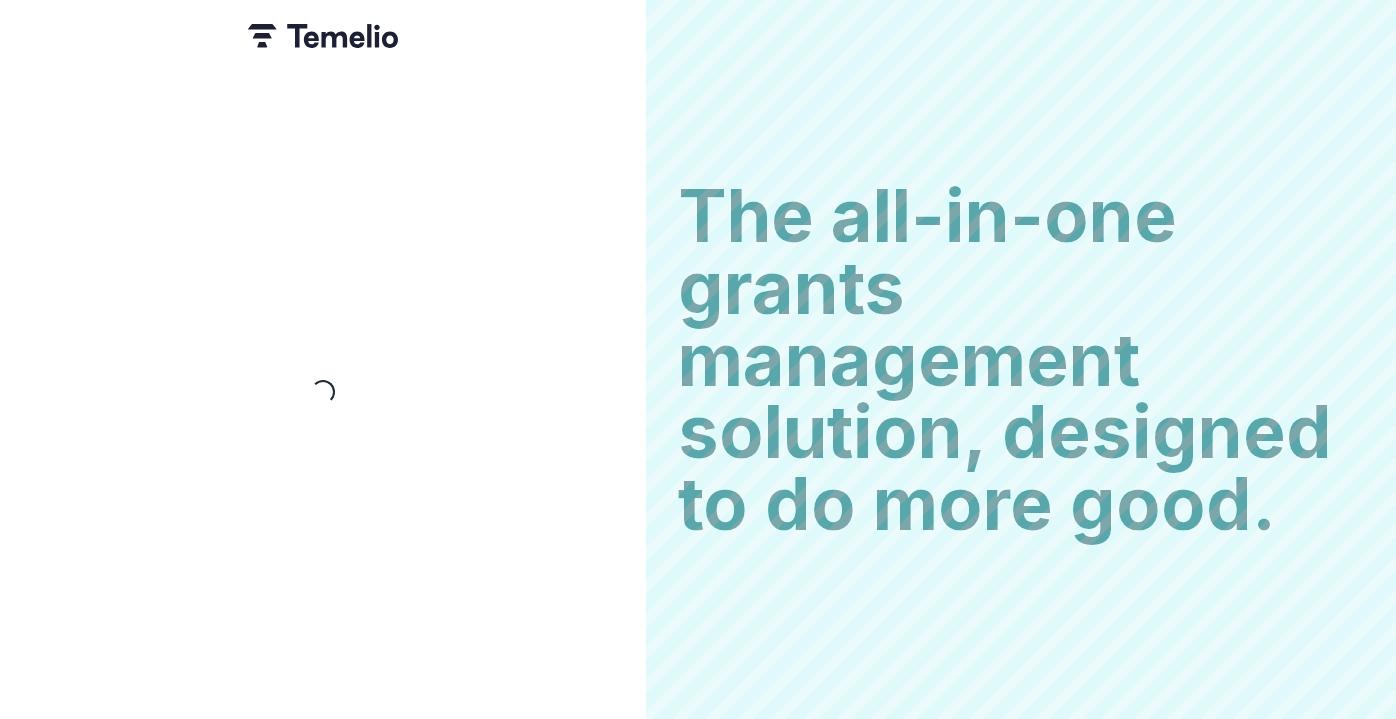 scroll, scrollTop: 0, scrollLeft: 0, axis: both 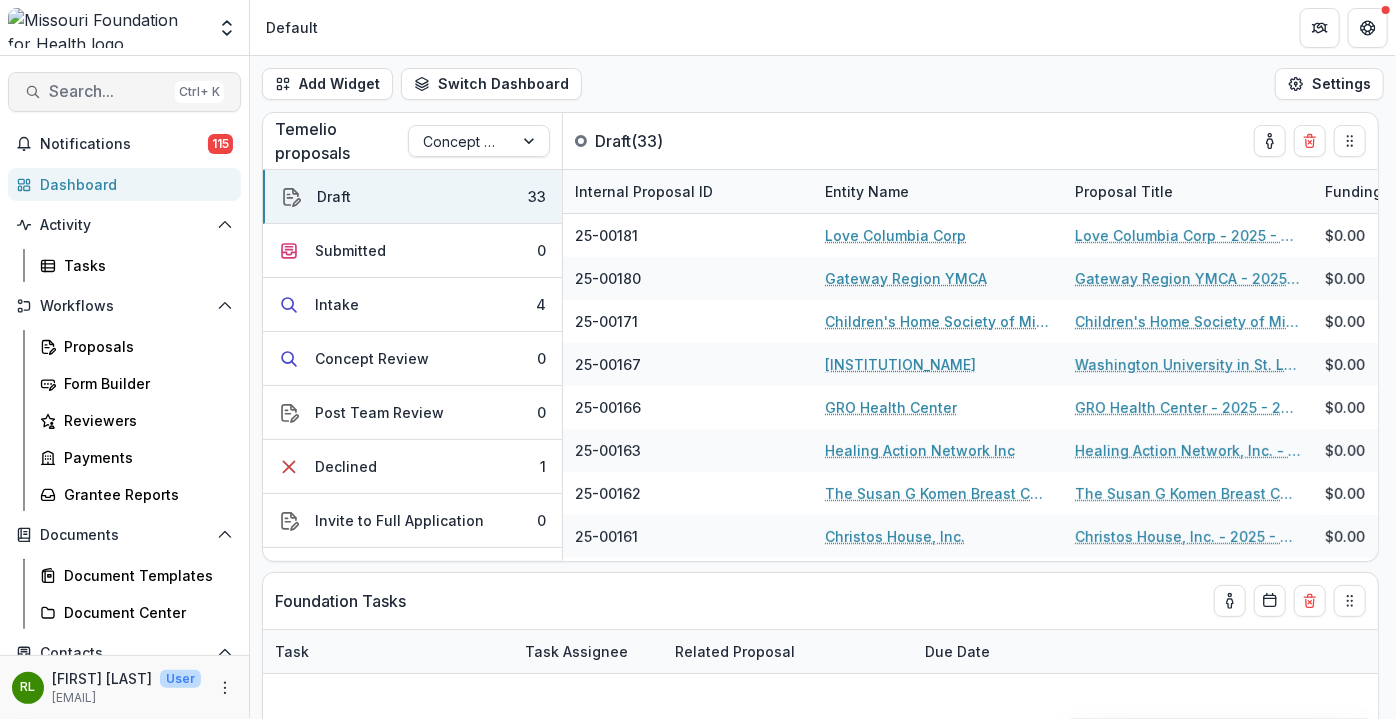 click on "Search... Ctrl  + K" at bounding box center [124, 92] 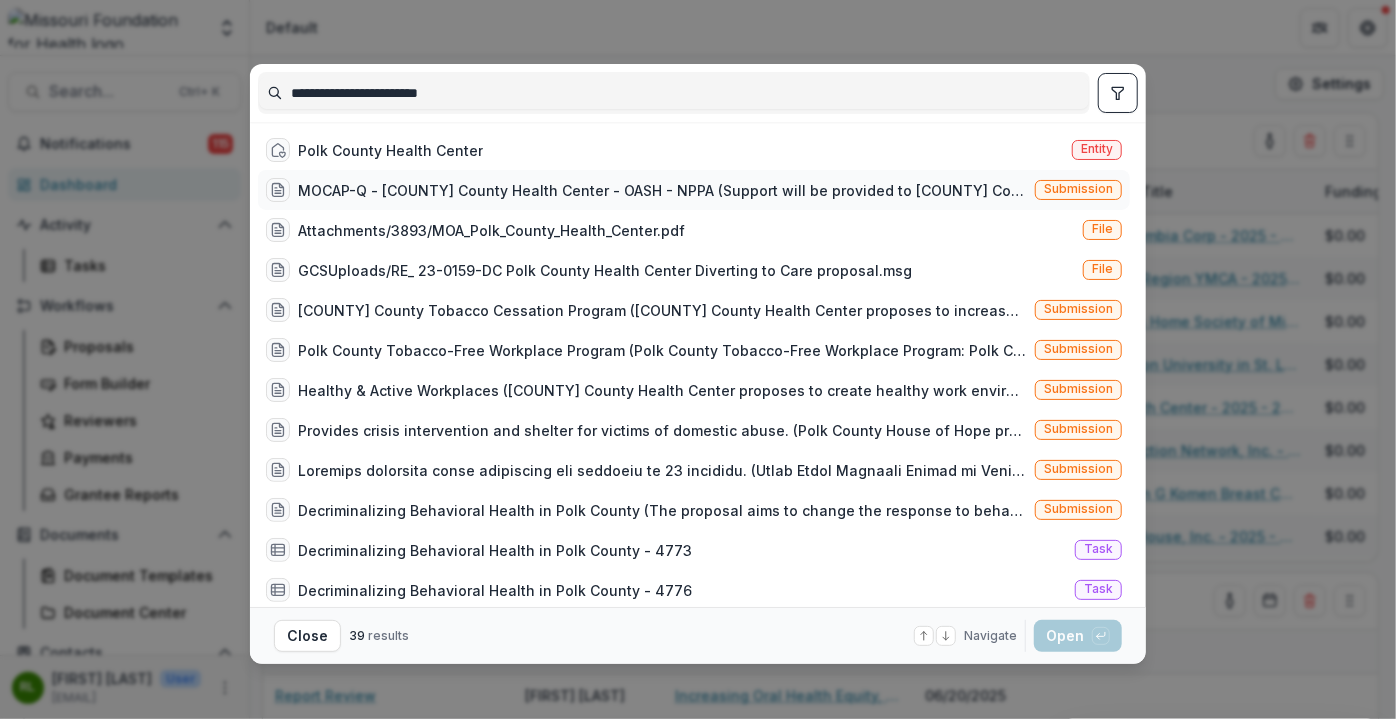 click on "MOCAP-Q - [COUNTY] County Health Center - OASH - NPPA (Support will be provided to [COUNTY] County Health Center/Department as Fiscal Agent in partnership with Dade, Dallas, and Hickory Health Departments in preparation of a joint application proposal submission to the Department of Health and Human Services - (OASH) Mobilization for Health: National Prevention Partnership Awards (NPPA) Program ; CFDA Number: [NUMBER], due [DATE].)" at bounding box center [662, 190] 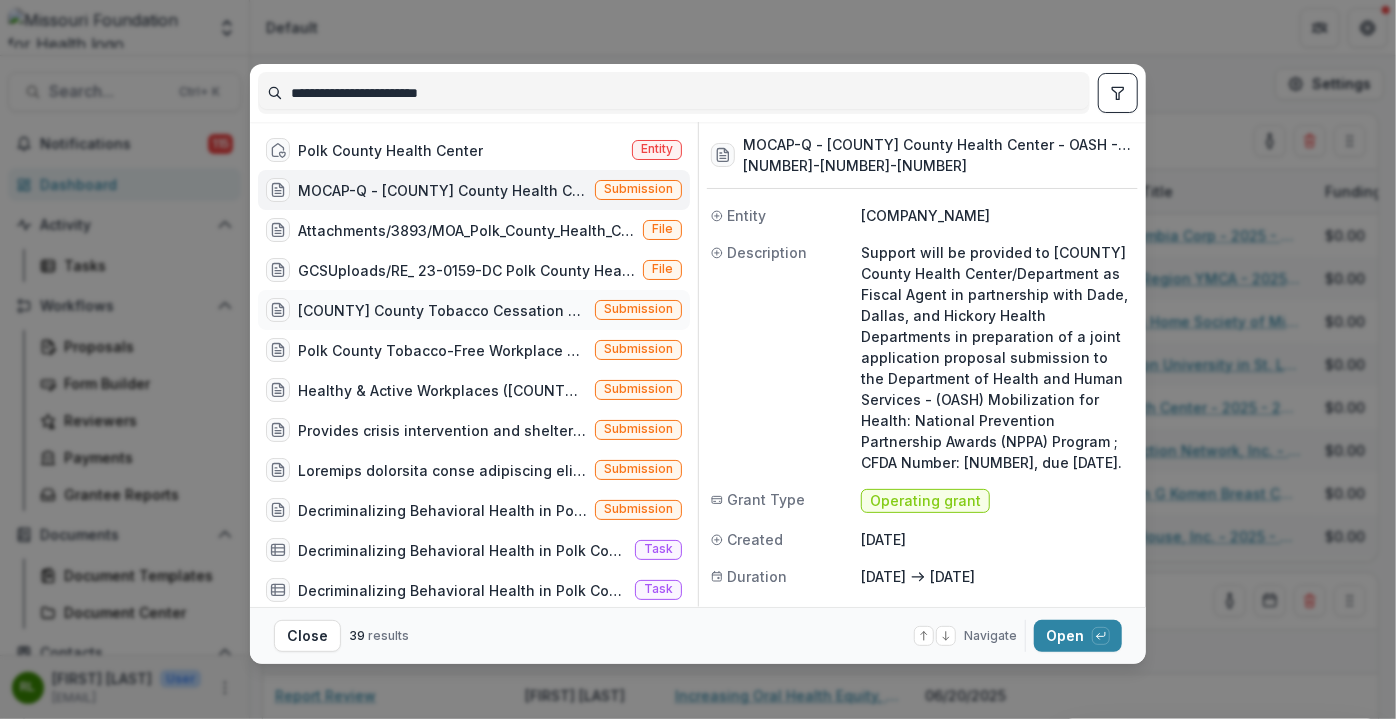 click on "[COUNTY] County Tobacco Cessation Program ([COUNTY] County Health Center proposes to increase access to cessation programs. They will work with area partners including Citizens Memorial Hospital, area healthcare providers, and area businesses to increase access to cessation programs and services. The program will provide nicotine replacement therapies (NRT) as well as counseling services. Counseling services will include individual counseling, group counseling and referral to the Missouri Tobacco Quitline and www.becomeanex.org. The majority of funding is requested for salary and benefits ($39,910) and supplies ($97,500).)" at bounding box center [442, 310] 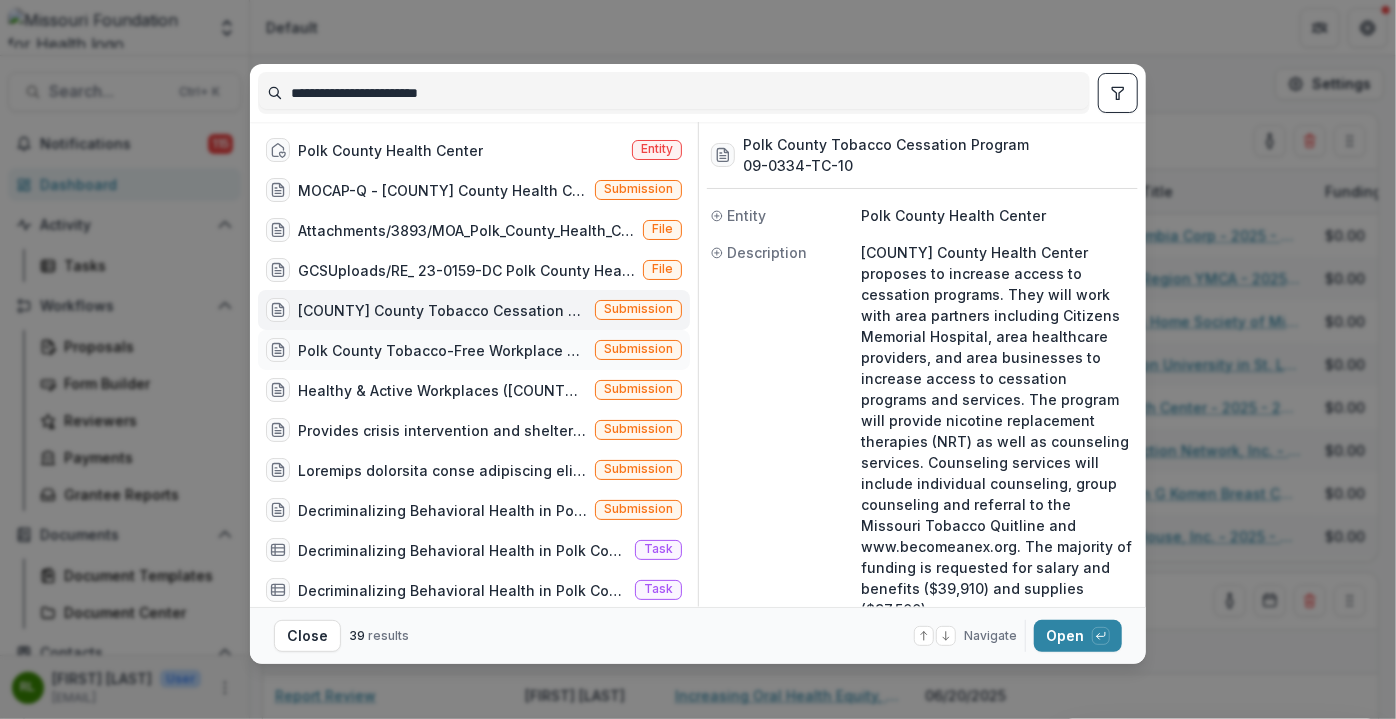 click on "Polk County Tobacco-Free Workplace Program (Polk County Tobacco-Free Workplace Program: Polk County Health Center will implement the MDHSS Employer Tobacco Policy Project including a tobacco cessation assistance component.)" at bounding box center (442, 350) 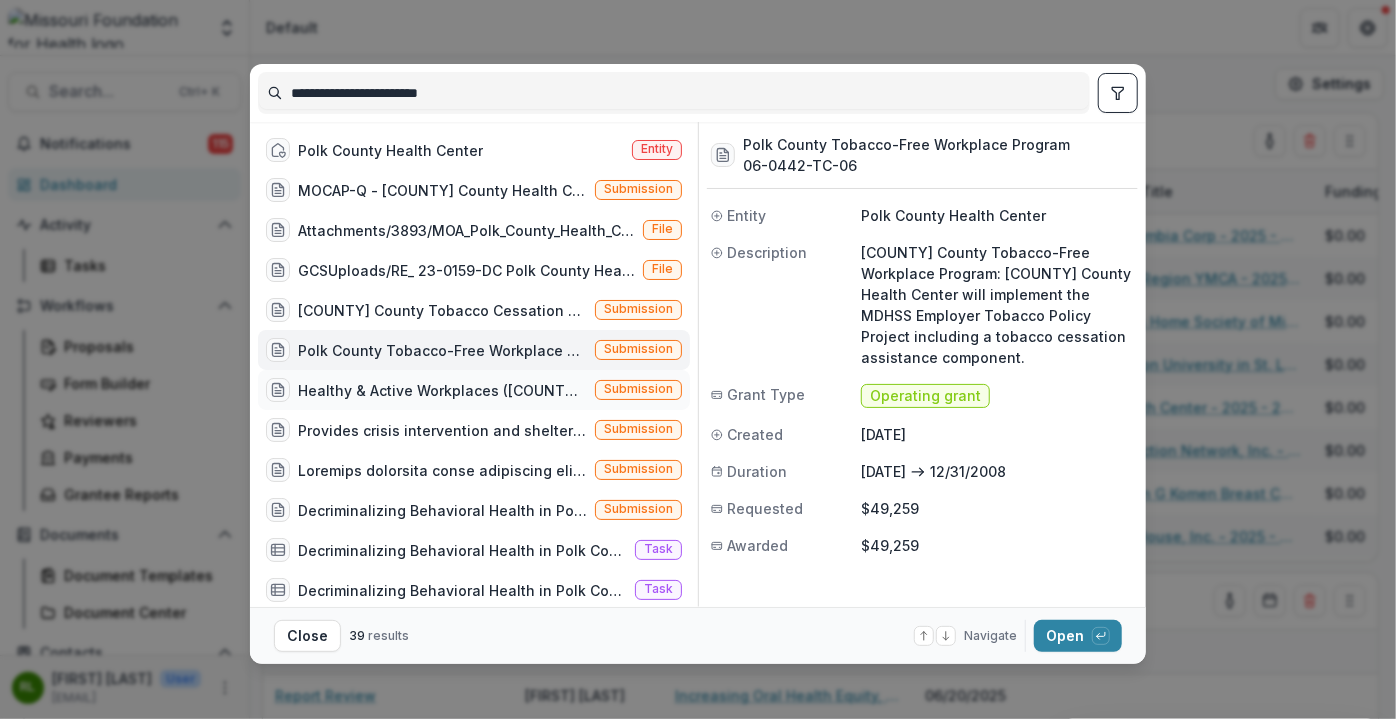click on "Healthy & Active Workplaces ([COUNTY] County Health Center proposes to create healthy work environments to reduce rates of obesity and chronic disease in Dade, Dallas, Hickory and [COUNTY] counties in southwest Missouri. They will create environmental and policy changes at the partnering workplaces to support physical activity and healthy eating. The applicant will encourage workplaces to provide facilities that support physical activity such as walking paths, facilities to safely store bikes during the workday, showers, and gyms. Majority of funding has been requested for minor equipment ($110,250), salary and benefits ($61,611), and supplies ($26,100).)" at bounding box center (442, 390) 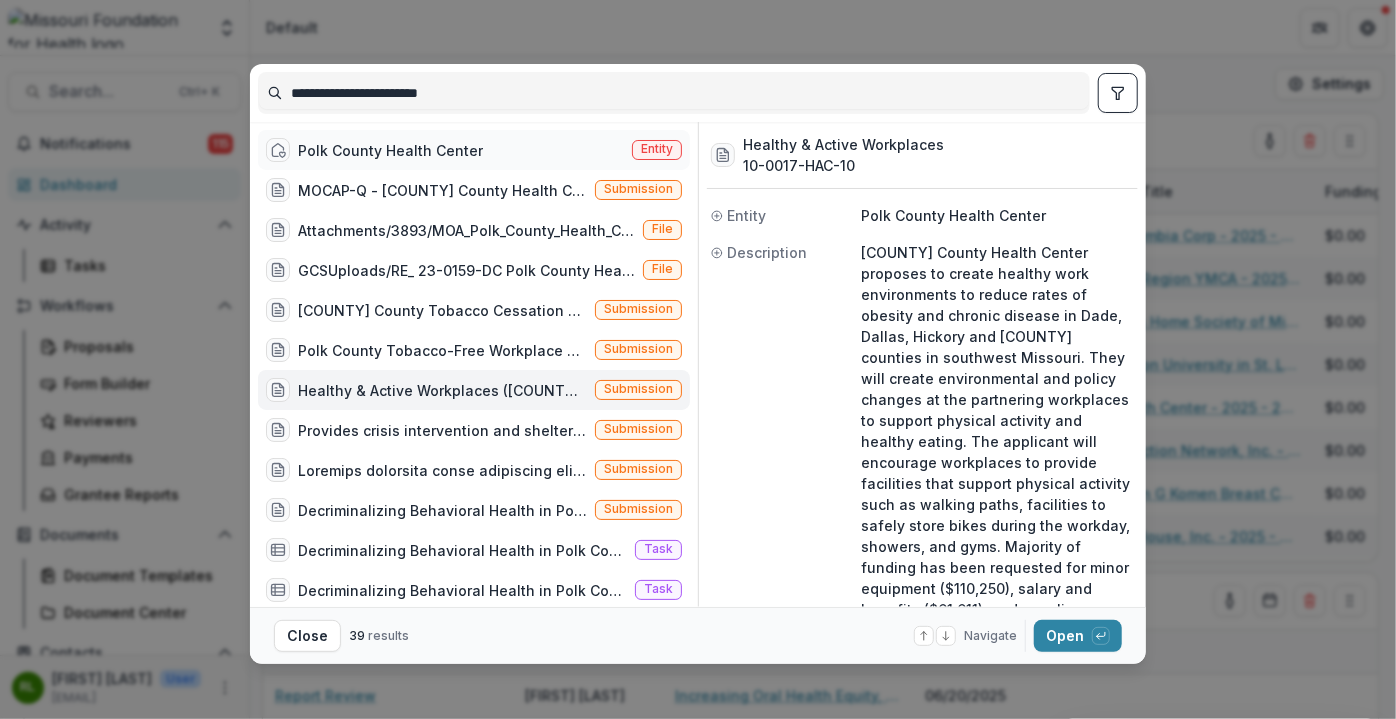 click on "Polk County Health Center" at bounding box center (390, 150) 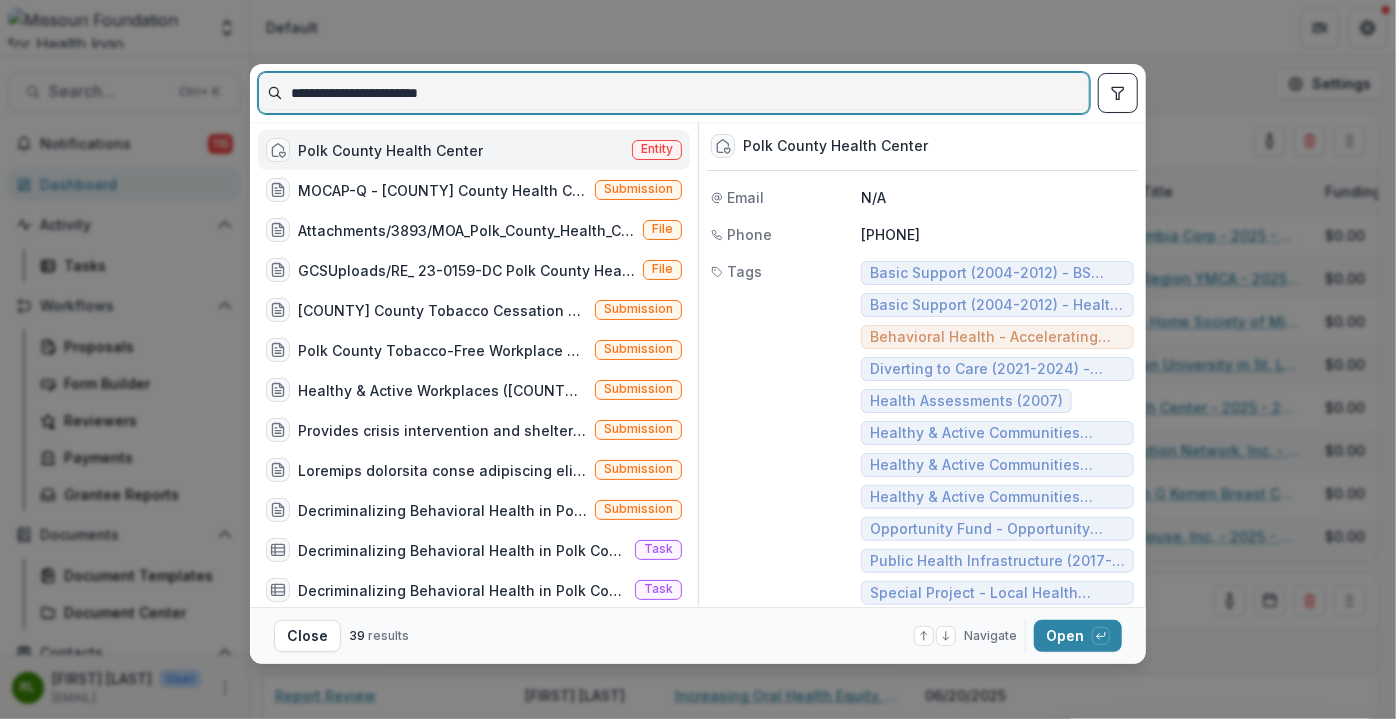 click on "**********" at bounding box center [674, 93] 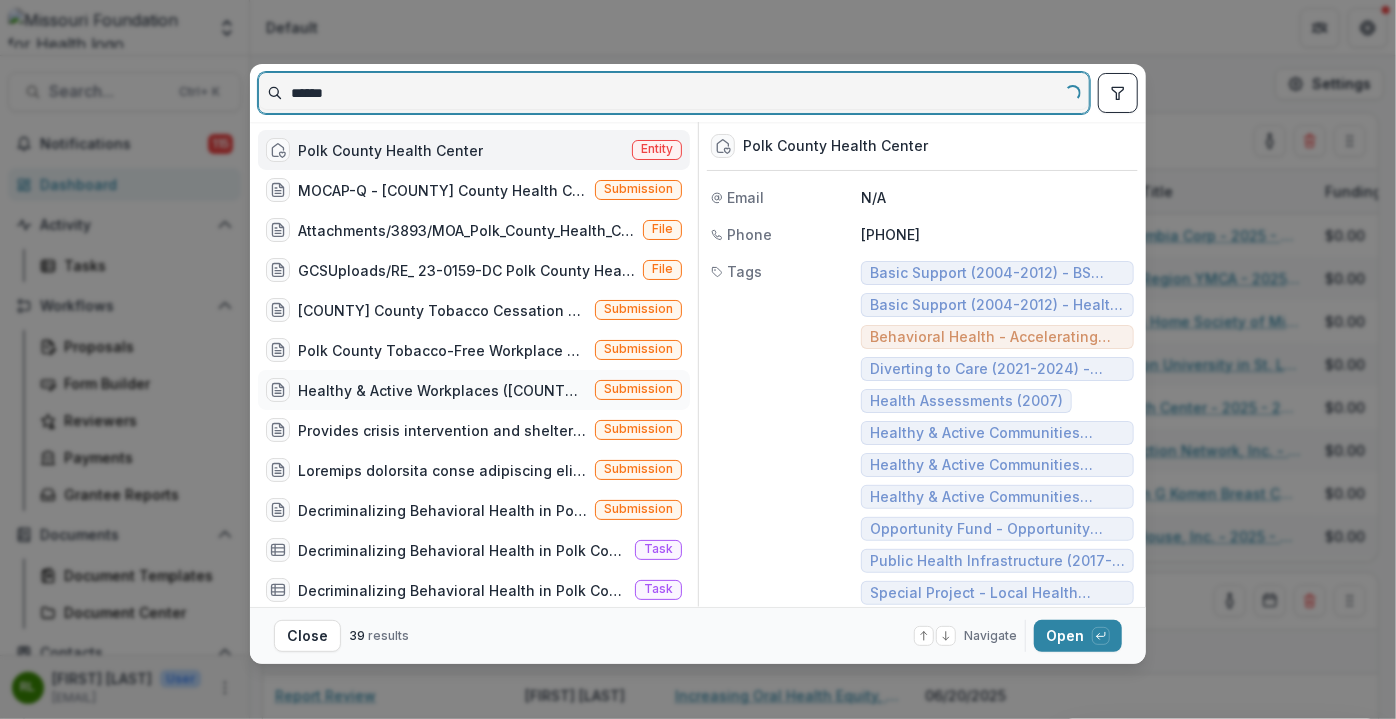 type on "*******" 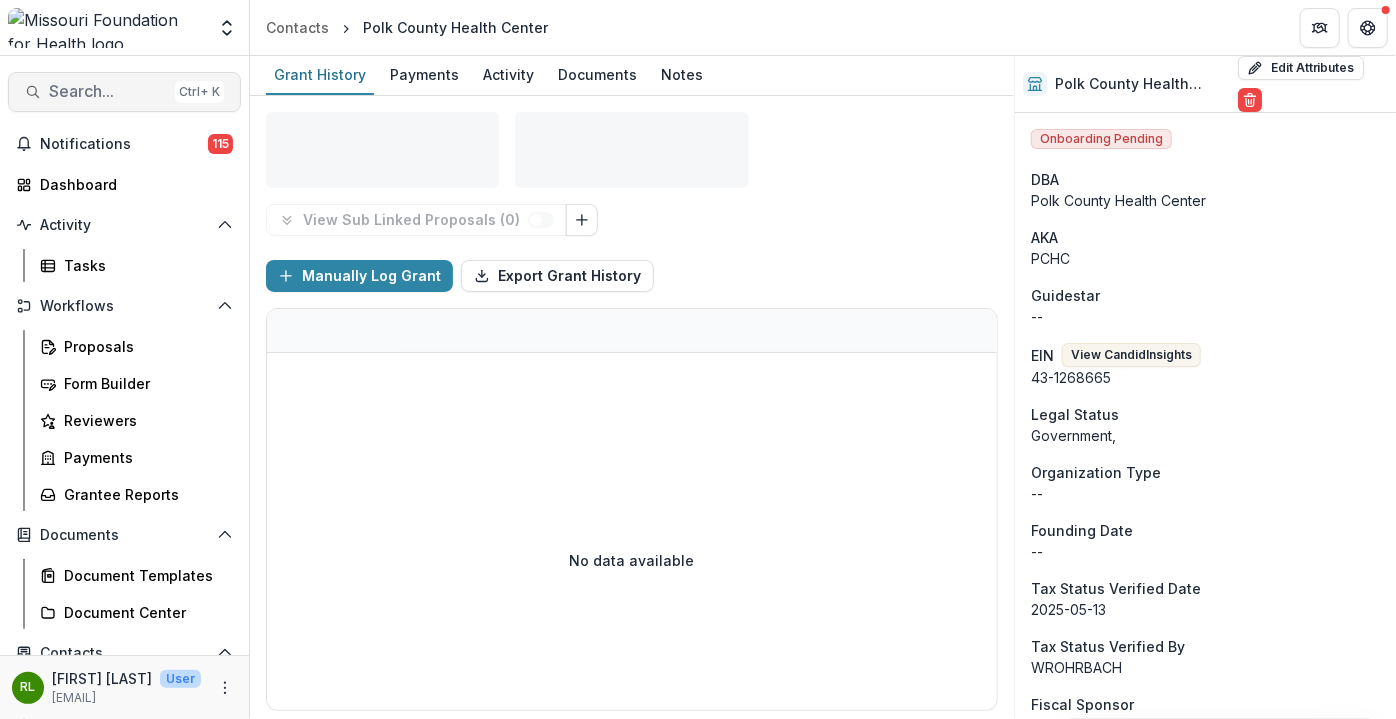 click on "Search..." at bounding box center [108, 91] 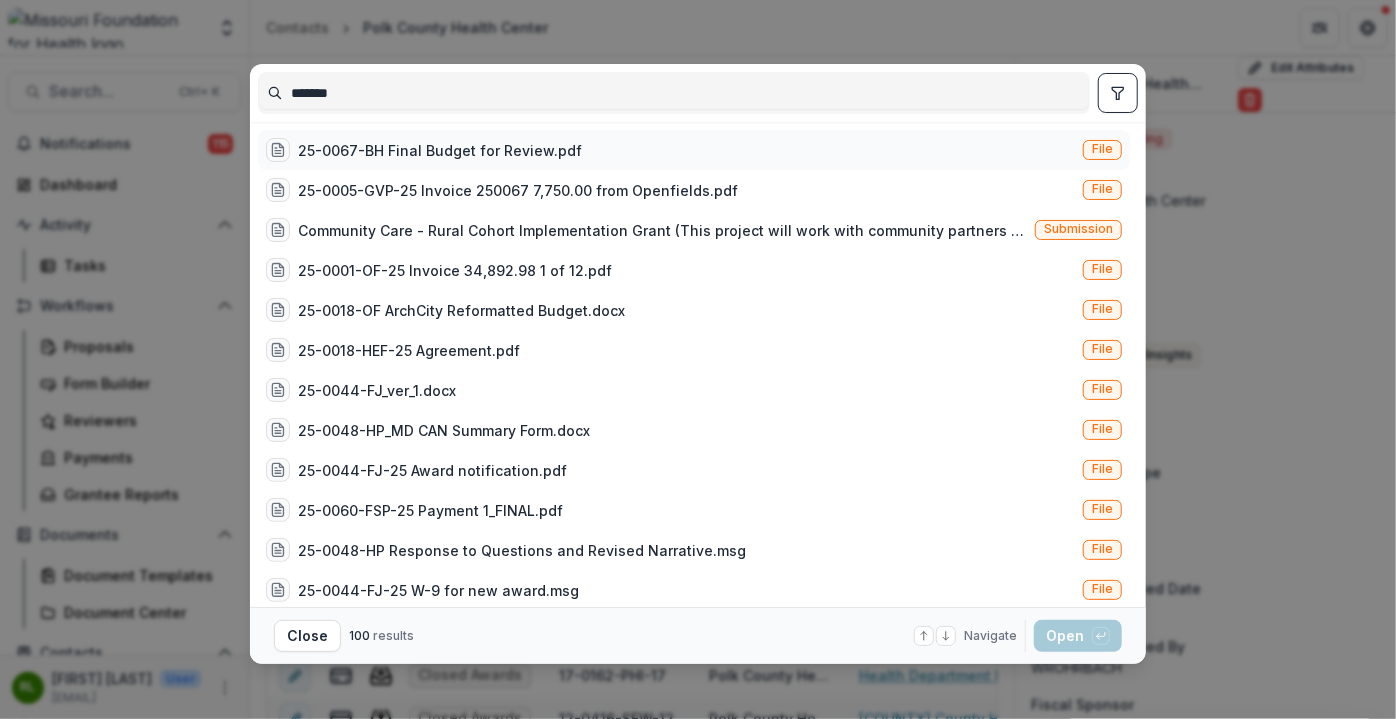 type on "*******" 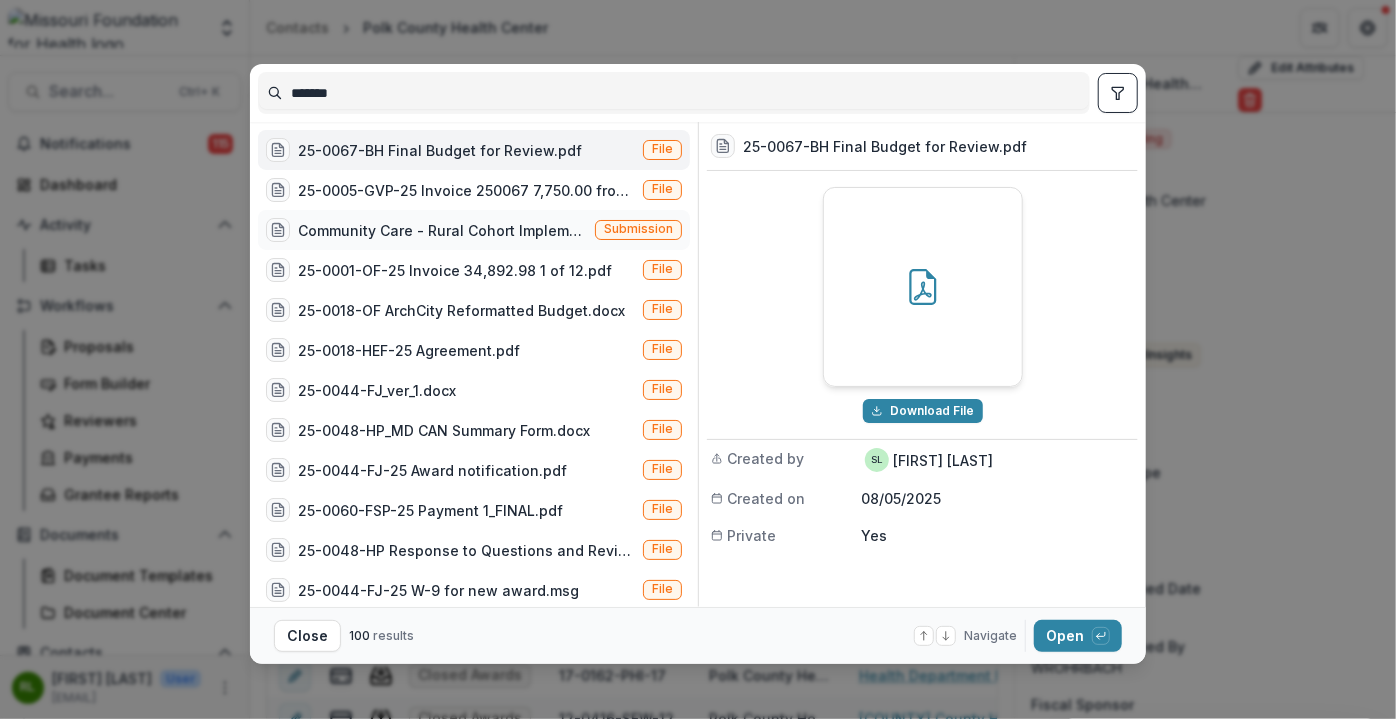 click on "Community Care - Rural Cohort Implementation Grant (This project will work with community partners as well as individuals and families with lived experience to create a support network, to address needs of individuals in our community. The partnership network will empower individuals to be actively engaged in decisions that impact their health, social needs, education, and employment.)" at bounding box center [442, 230] 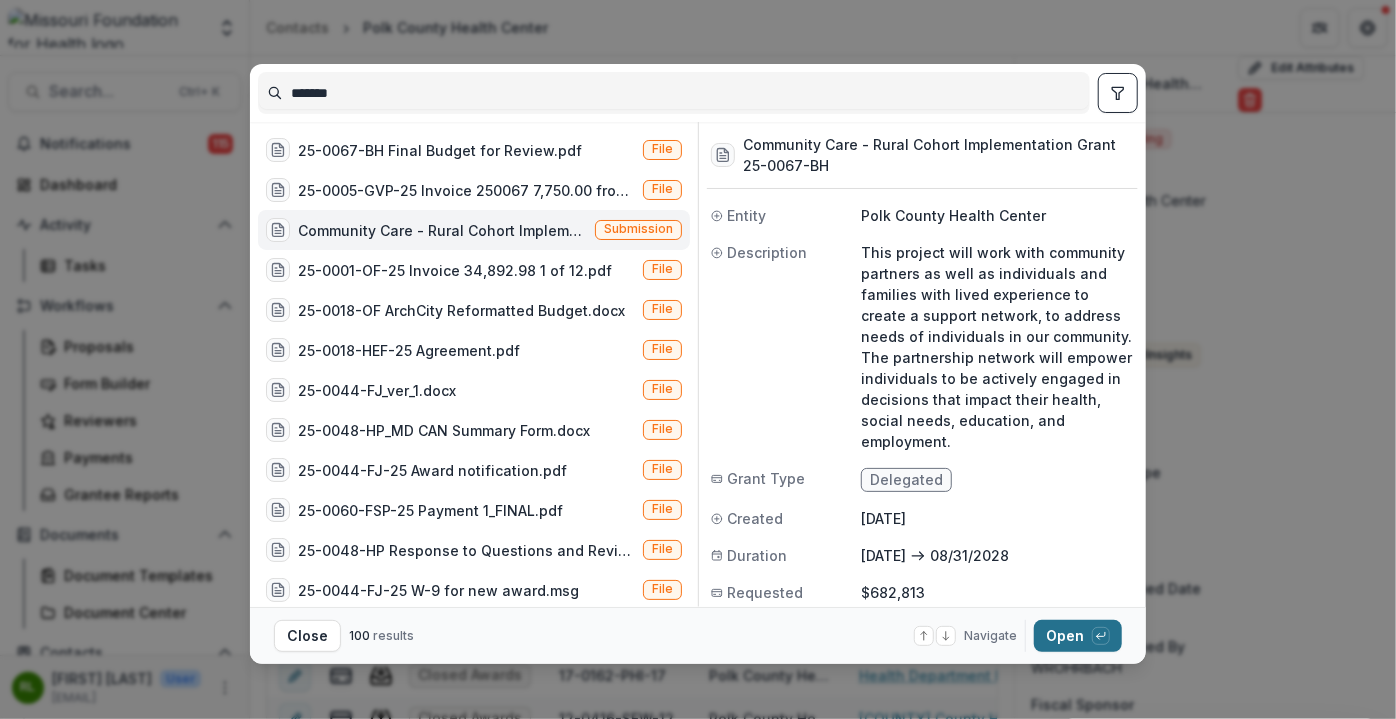 click on "Open with enter key" at bounding box center [1078, 636] 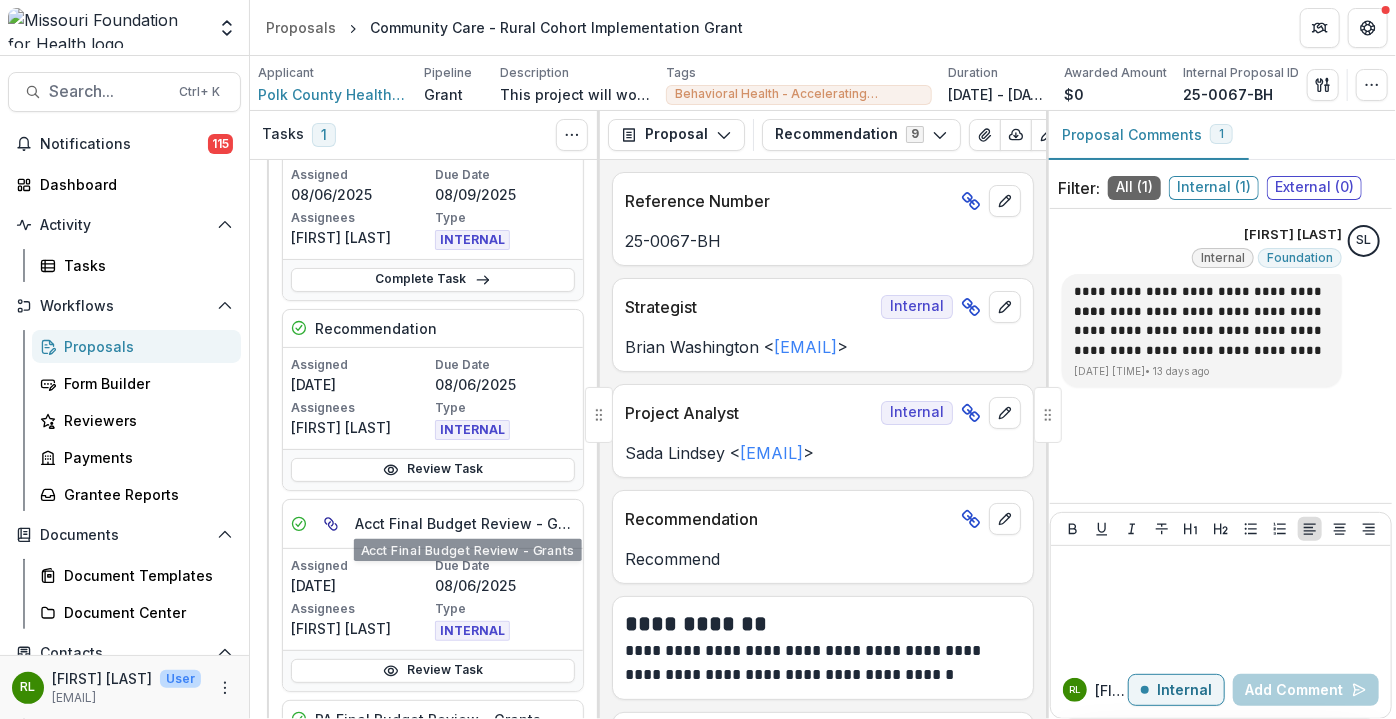 scroll, scrollTop: 272, scrollLeft: 0, axis: vertical 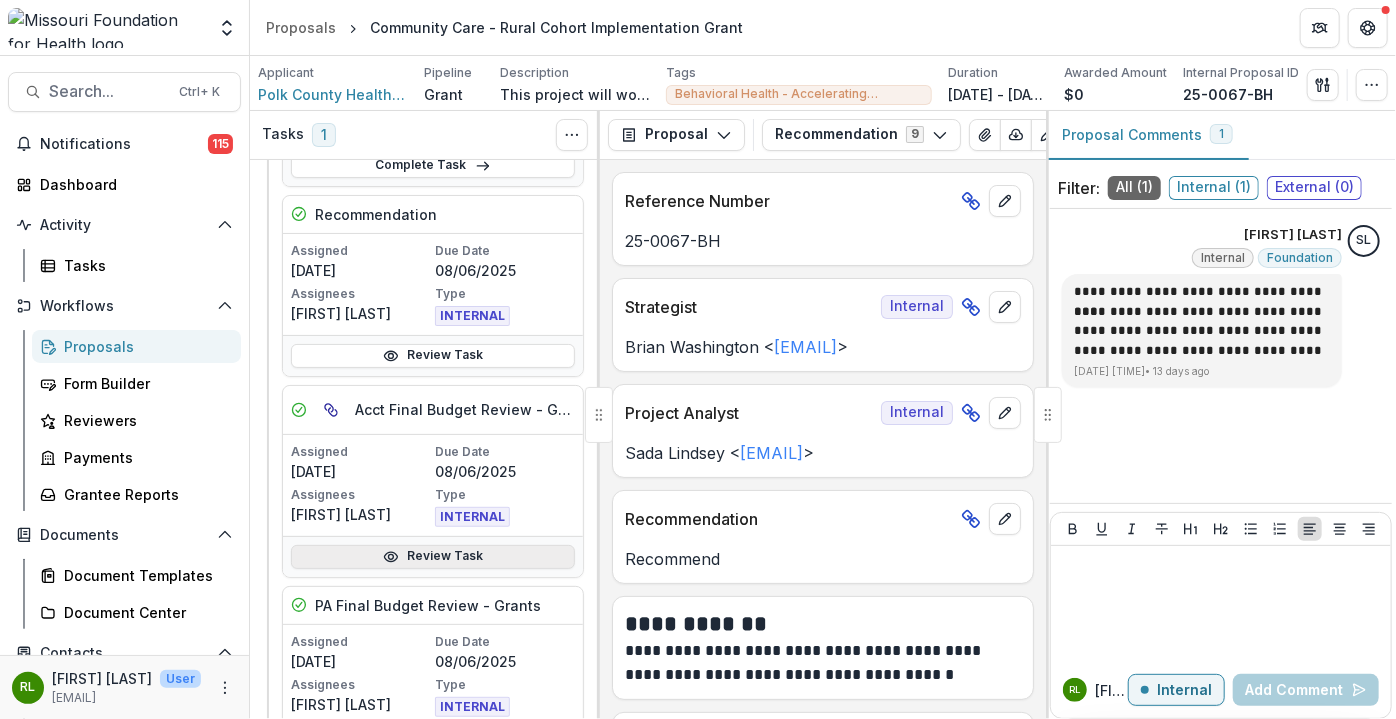 click on "Review Task" at bounding box center (433, 557) 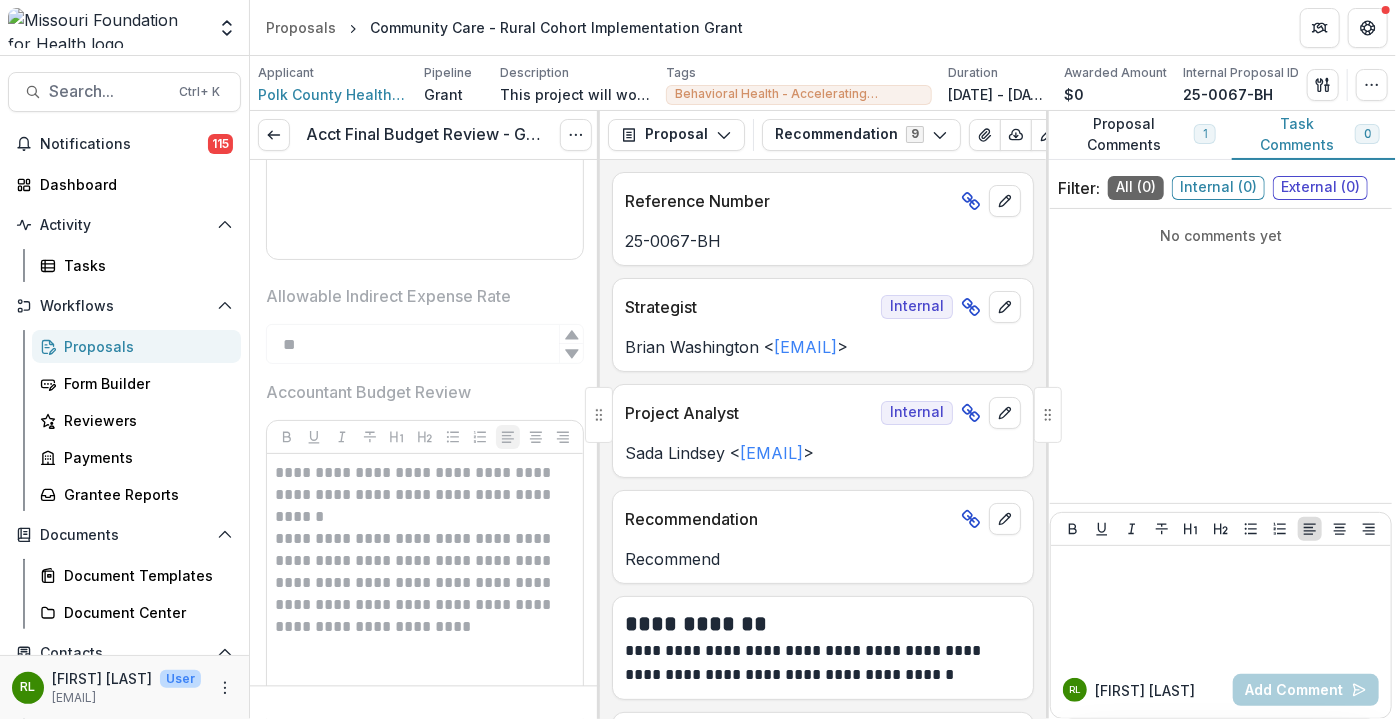 scroll, scrollTop: 2000, scrollLeft: 0, axis: vertical 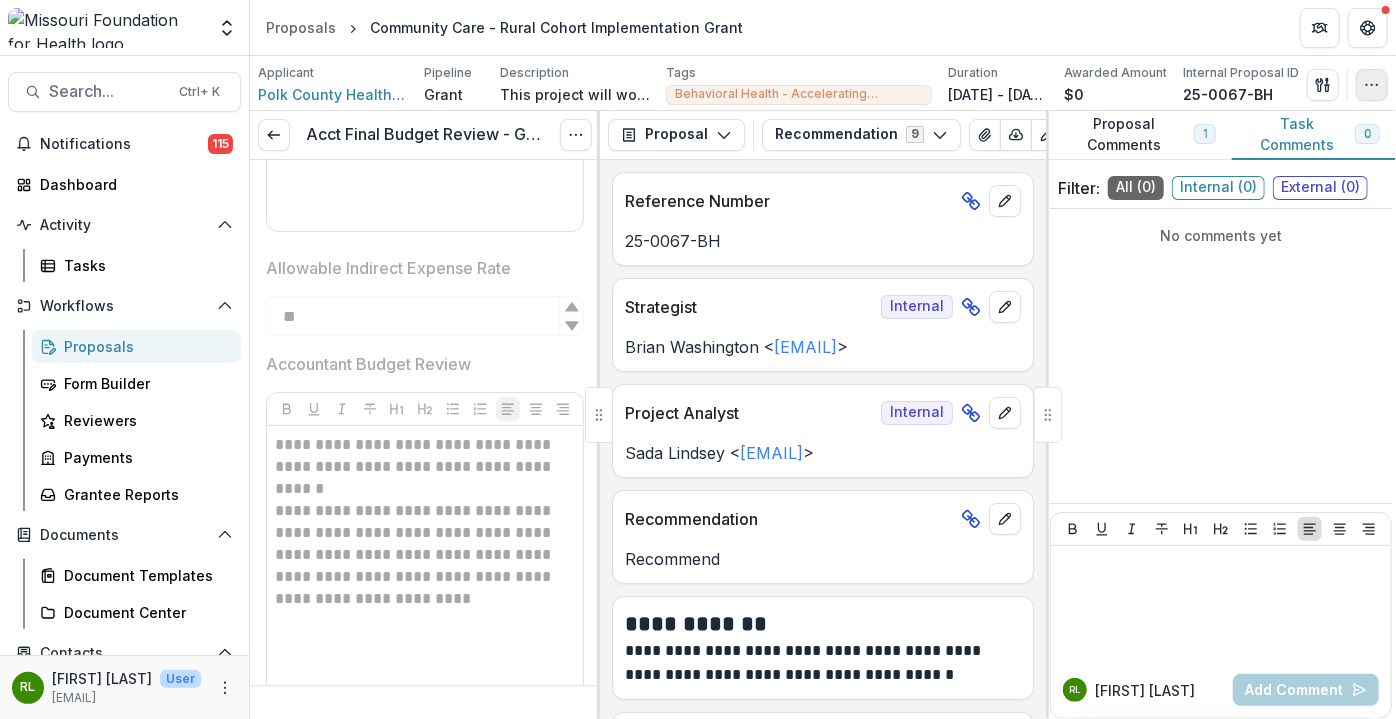 click at bounding box center [1372, 85] 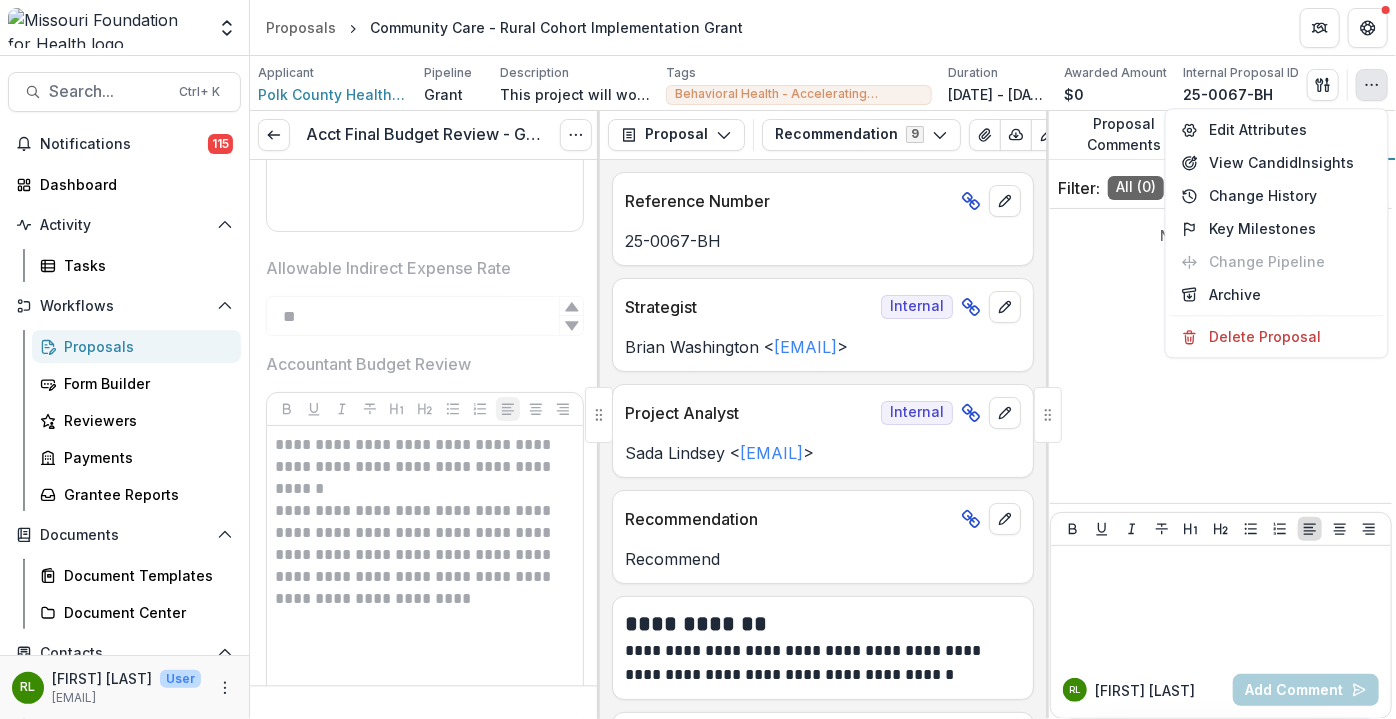 click at bounding box center [1372, 85] 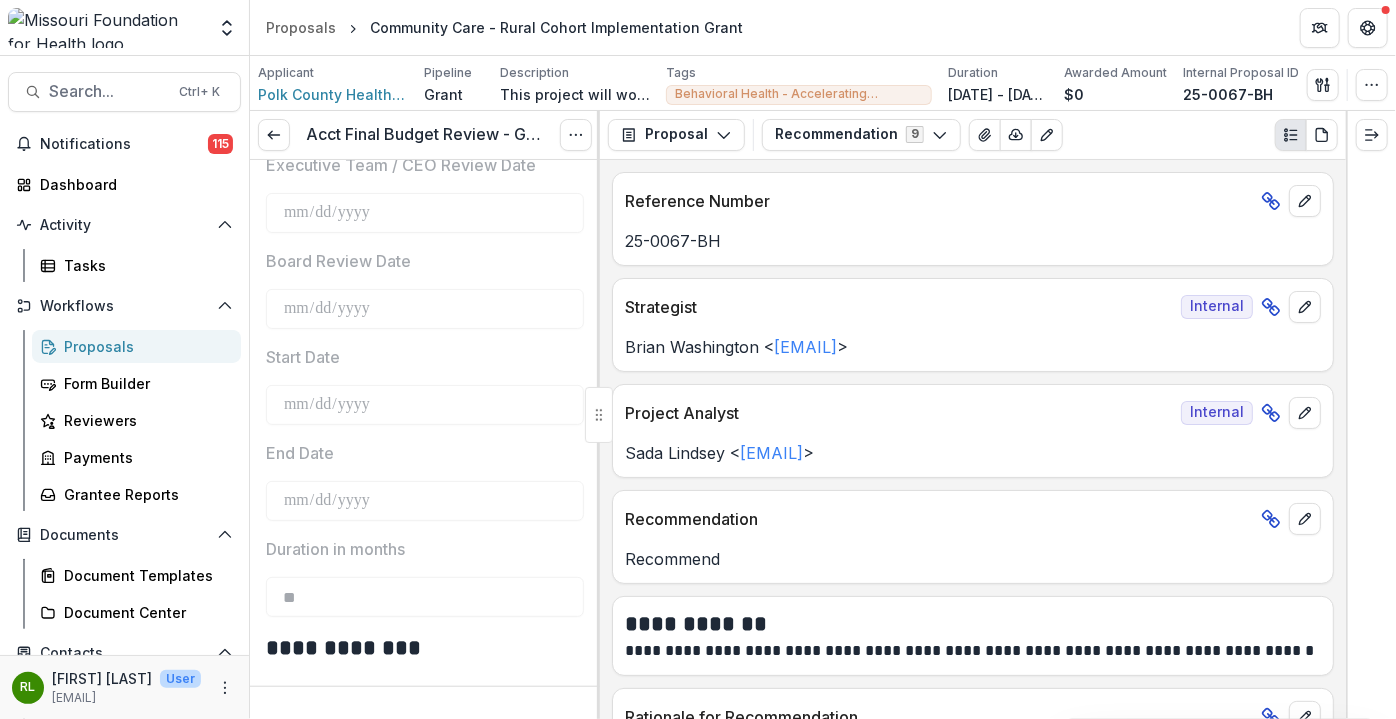 scroll, scrollTop: 545, scrollLeft: 0, axis: vertical 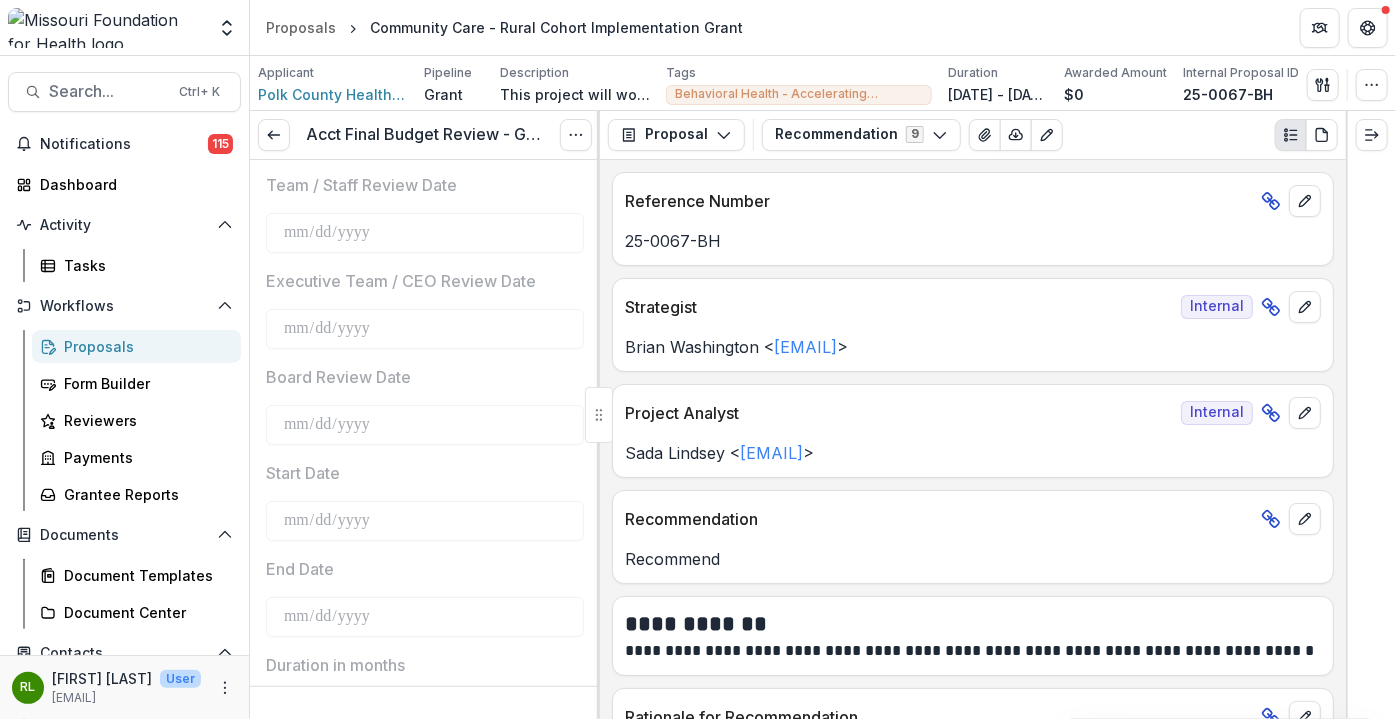 click at bounding box center [1371, 415] 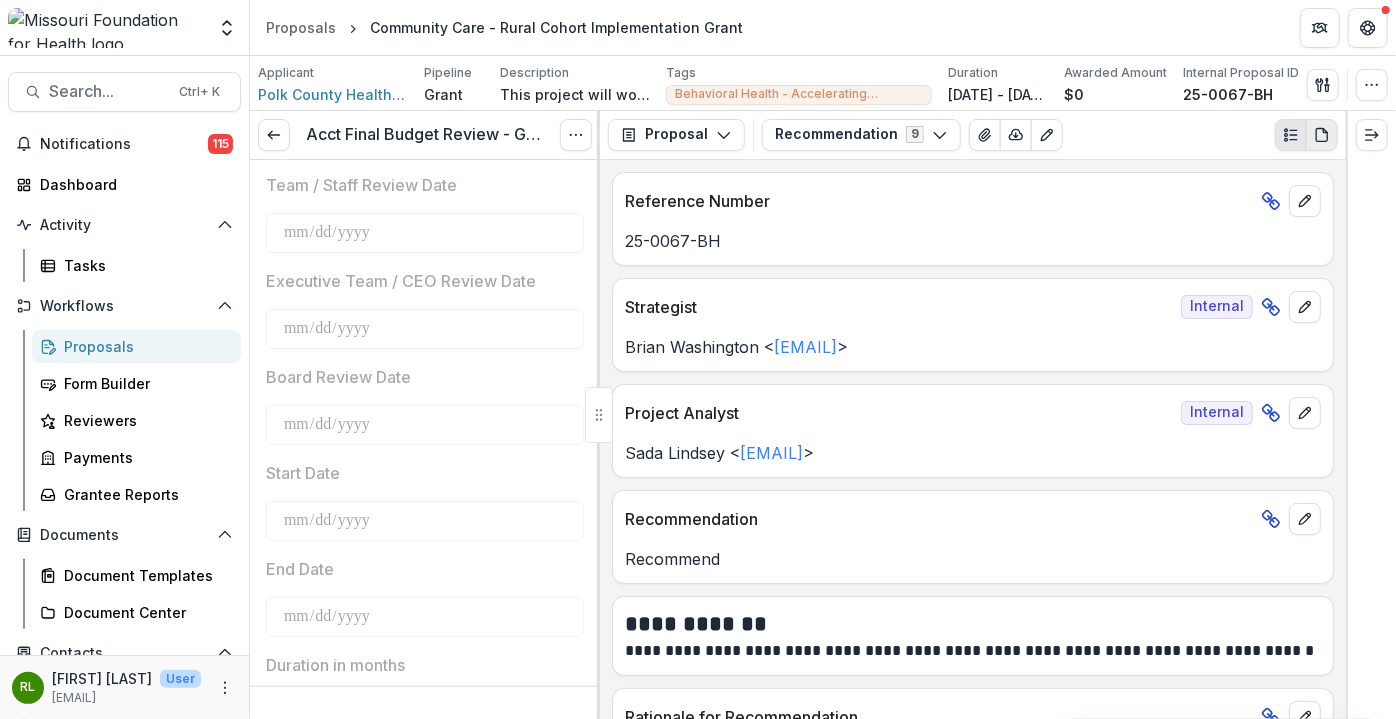 click at bounding box center (1322, 135) 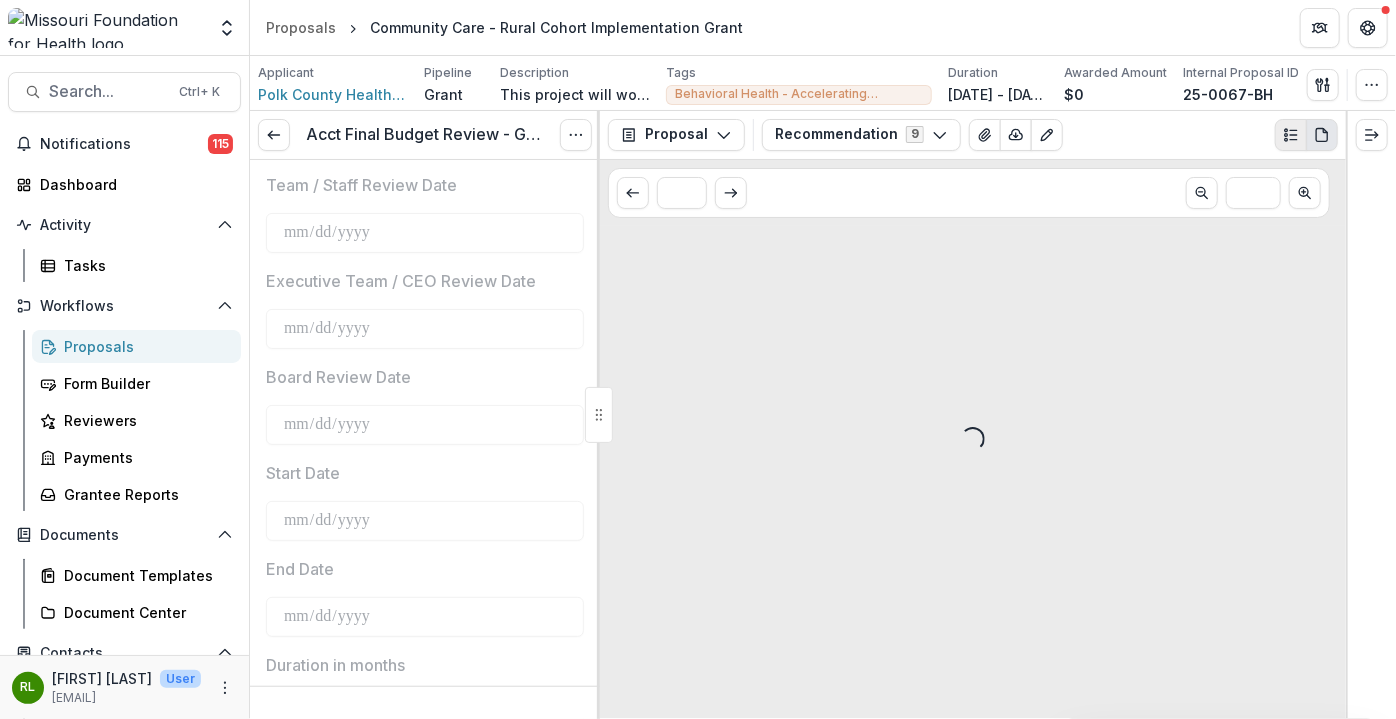 click at bounding box center [1291, 135] 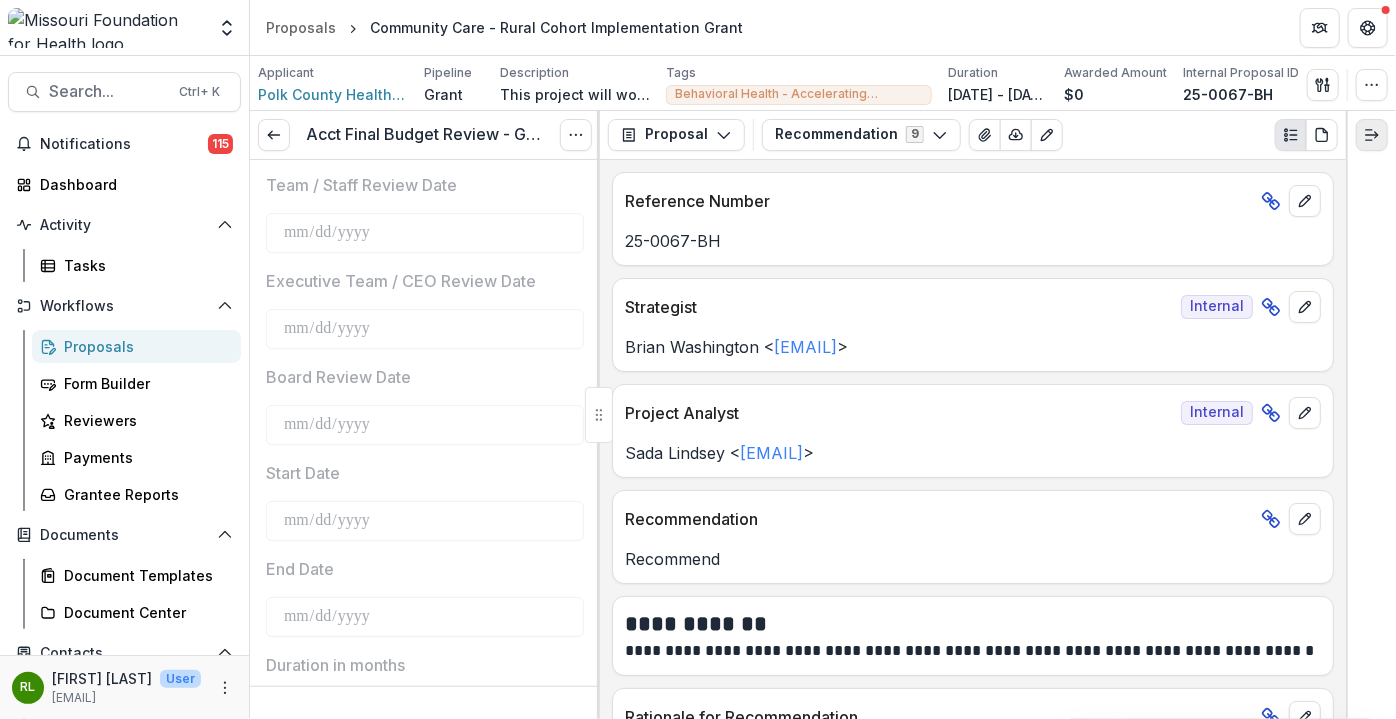 click 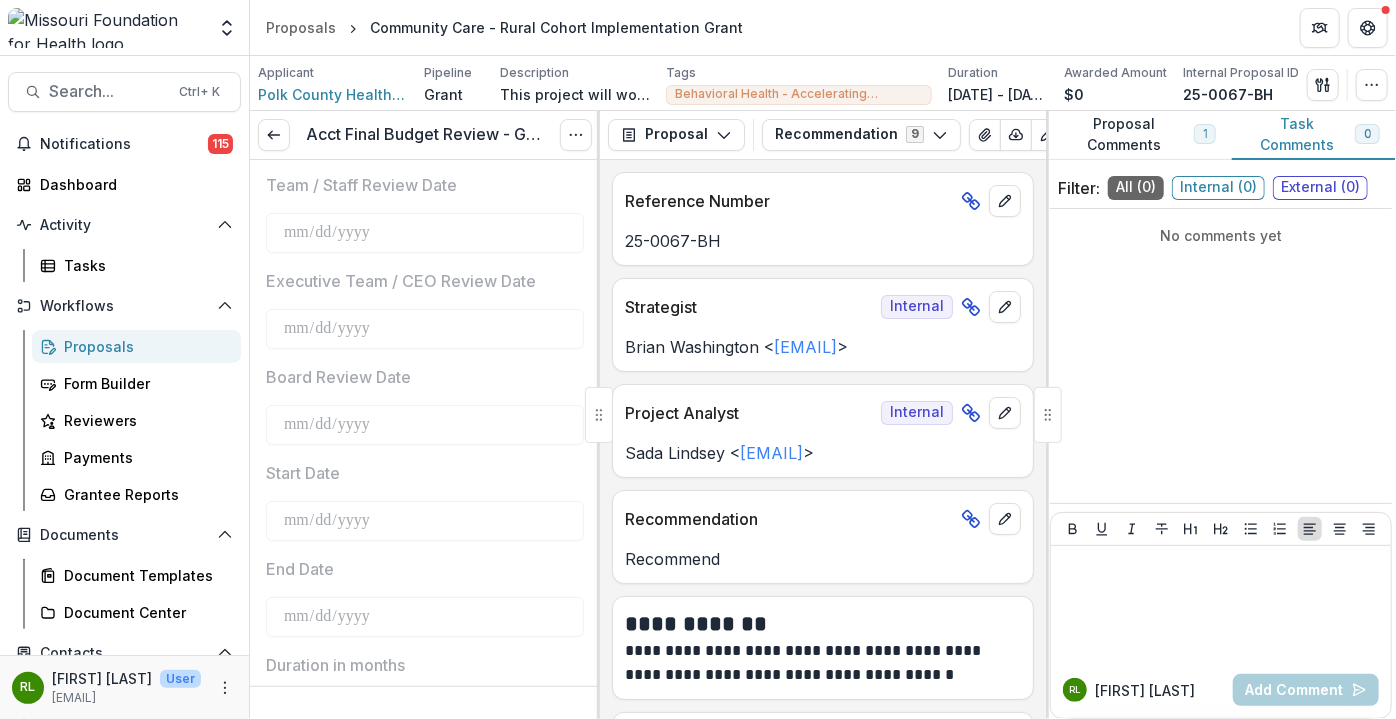 click on "0" at bounding box center [1367, 134] 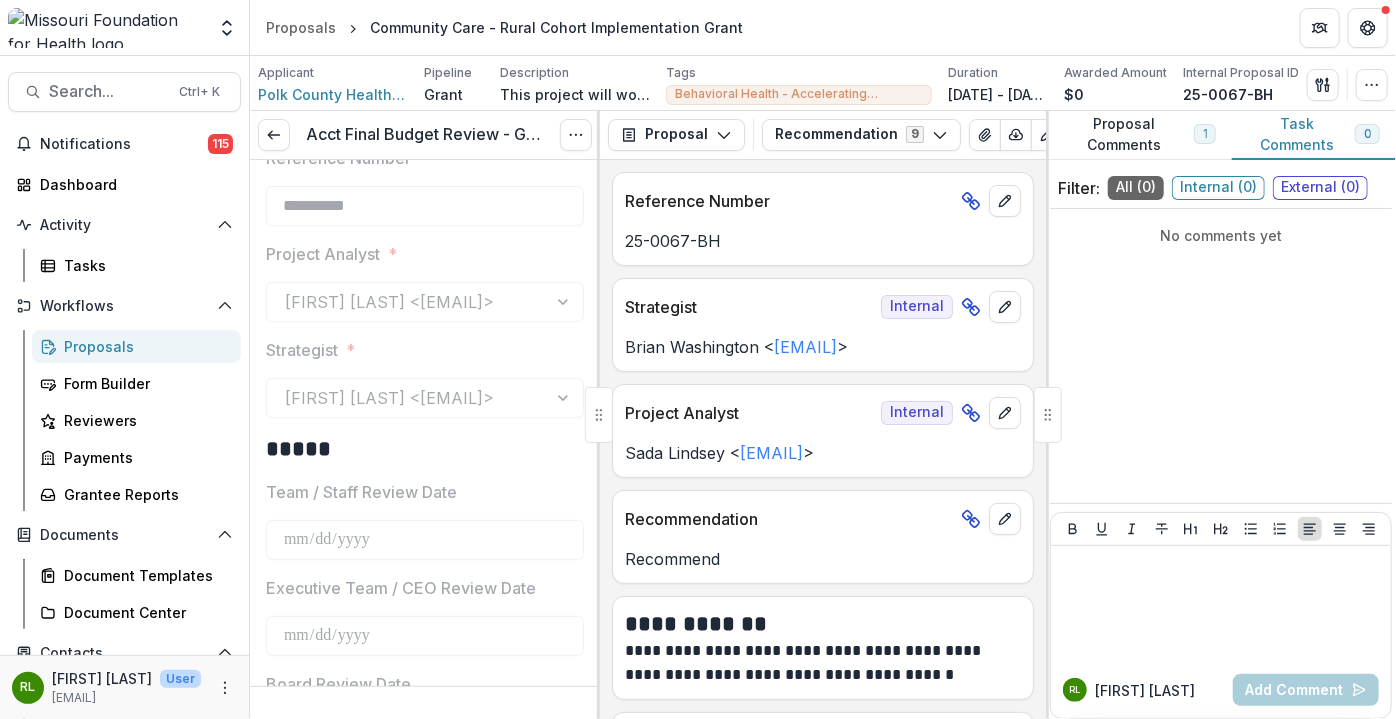 scroll, scrollTop: 0, scrollLeft: 0, axis: both 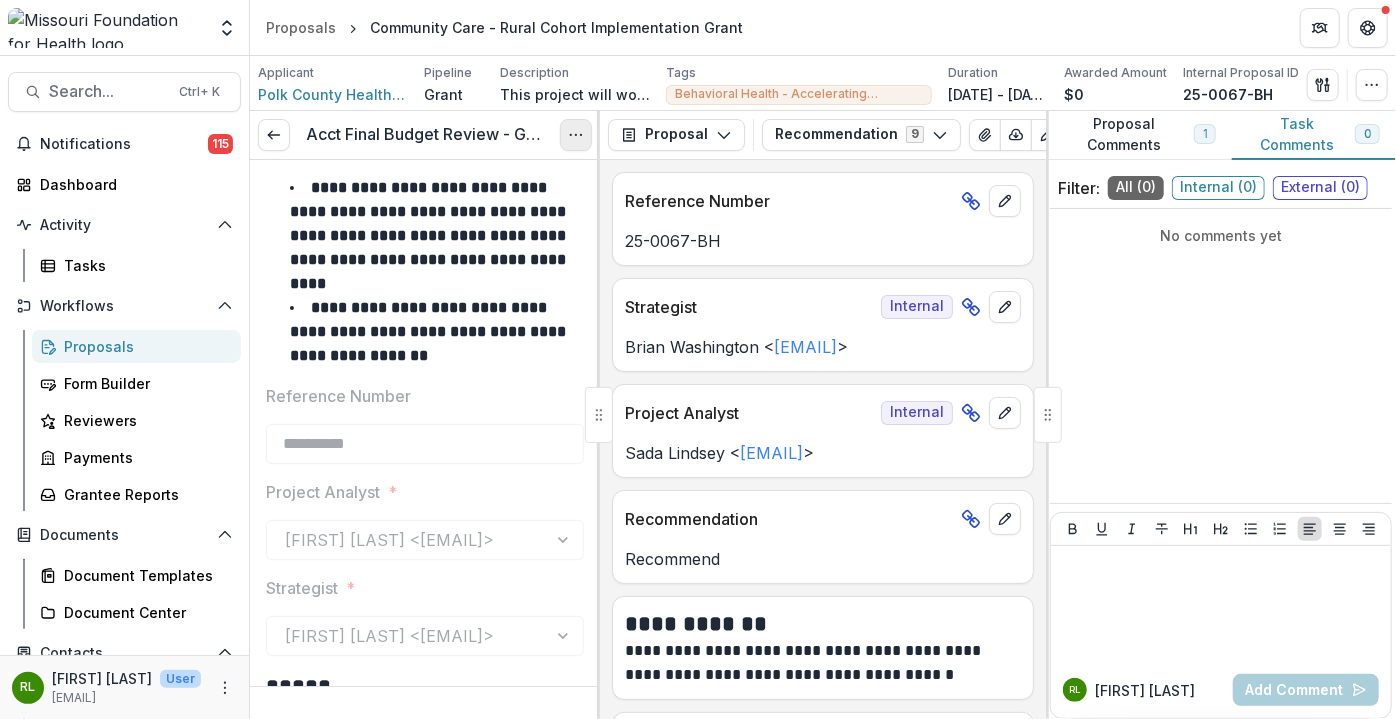 click at bounding box center (576, 135) 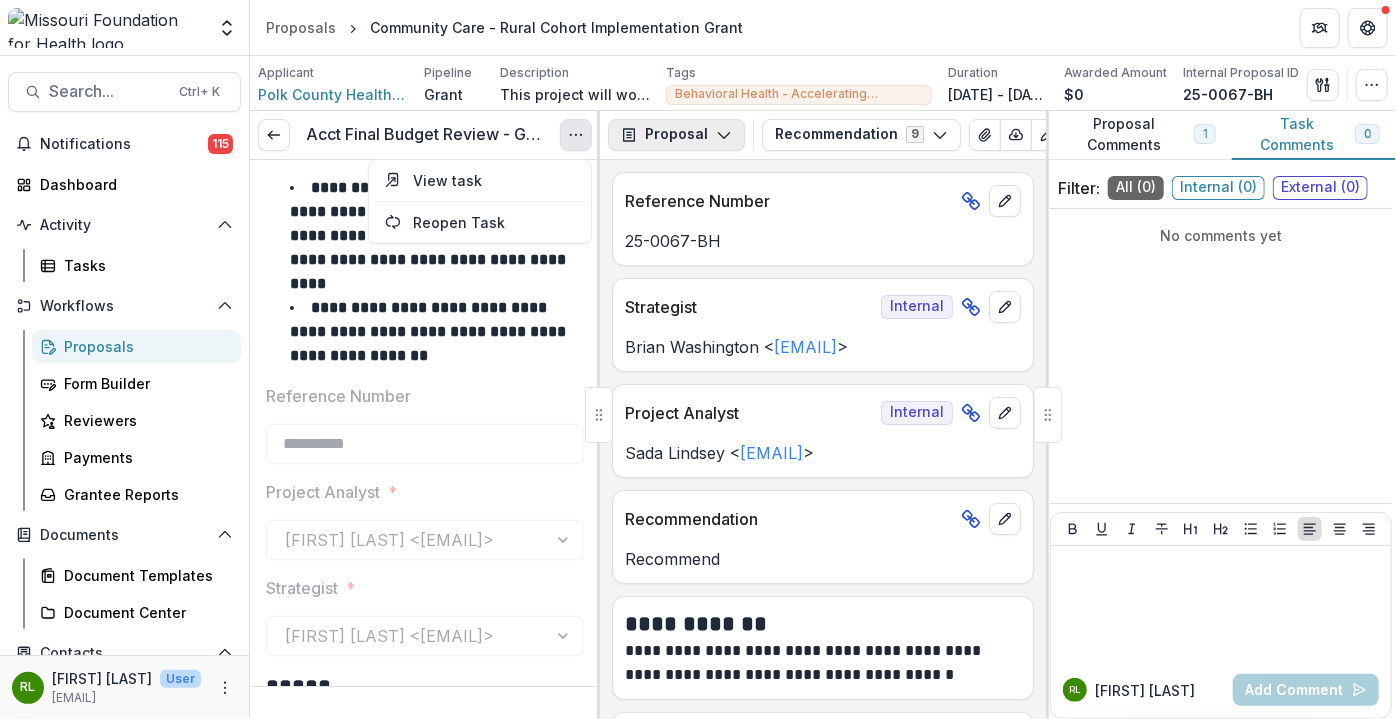 click 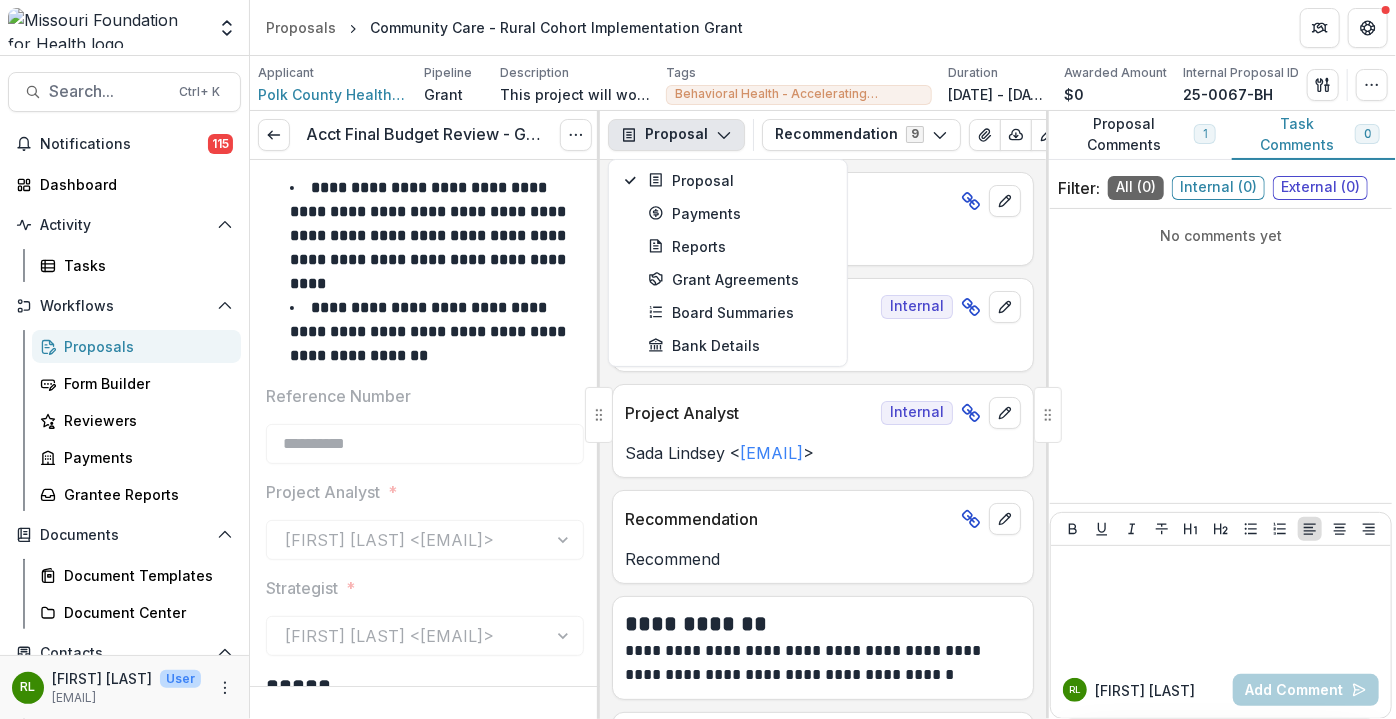 click 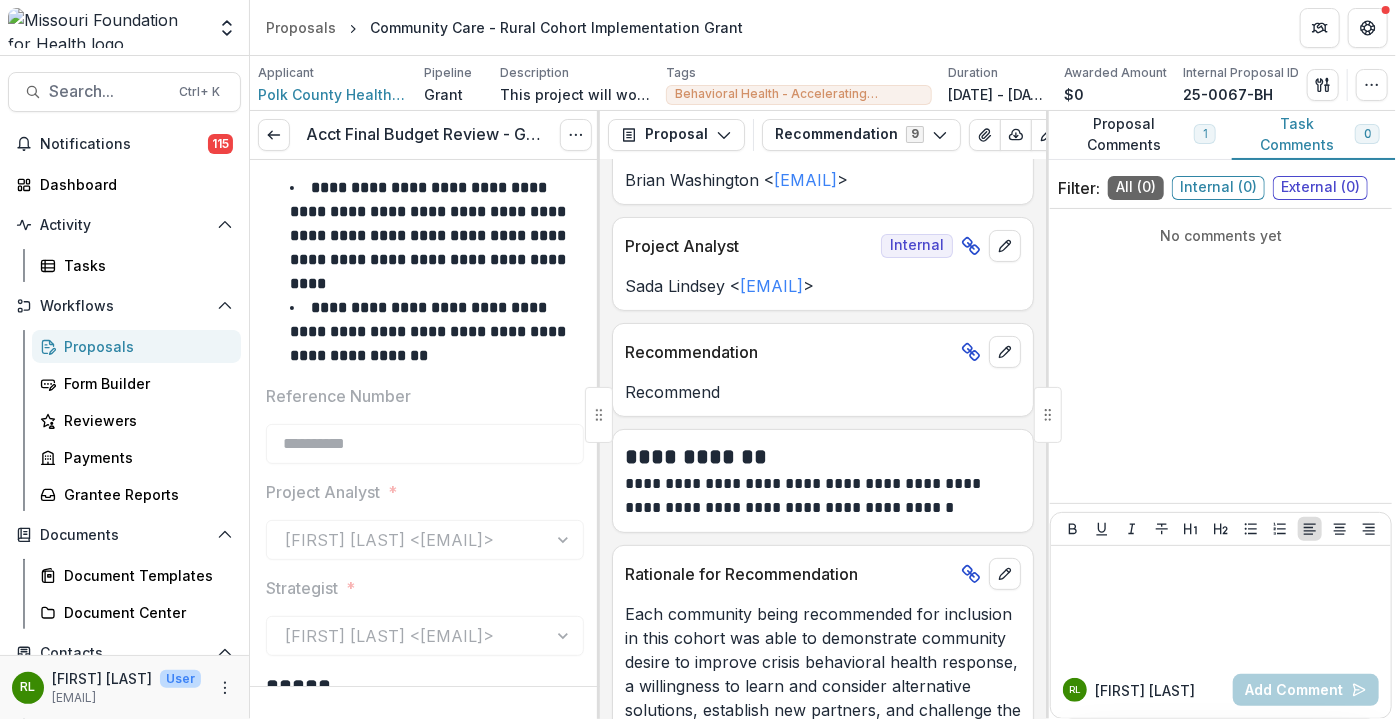 scroll, scrollTop: 0, scrollLeft: 0, axis: both 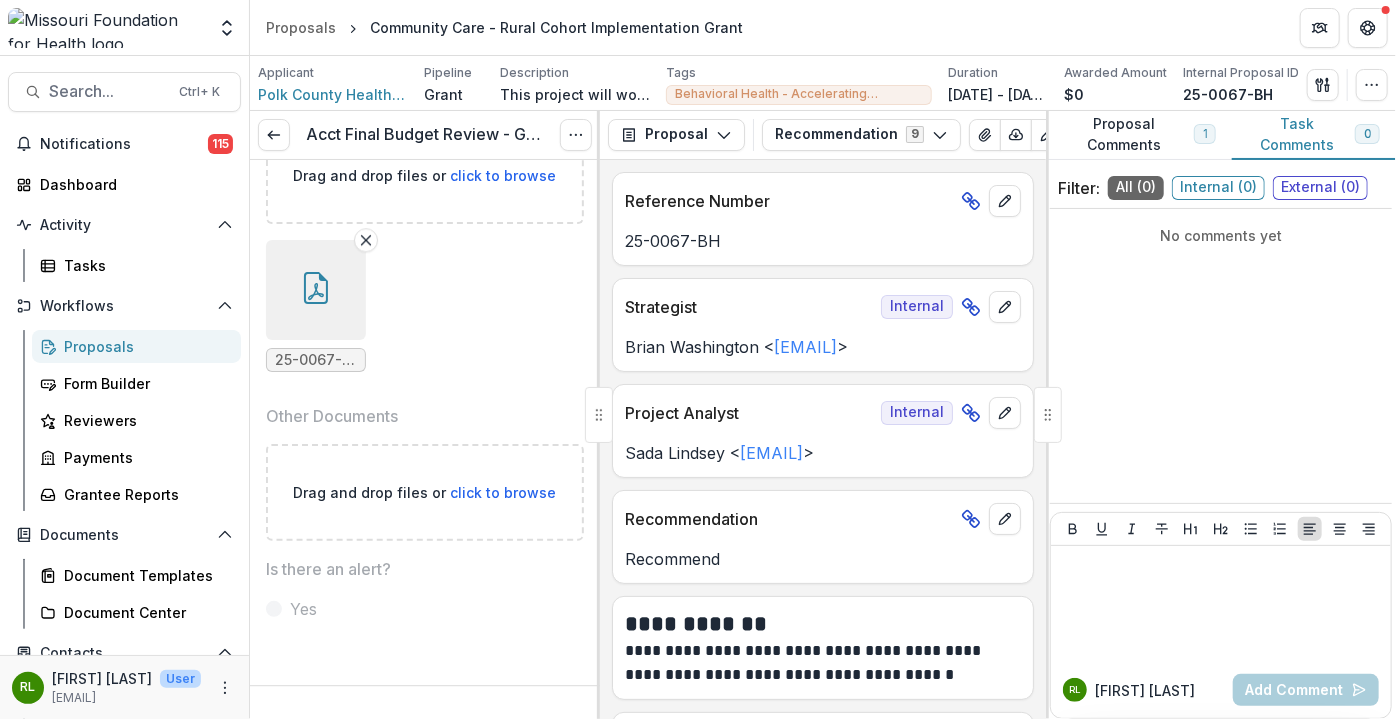 click at bounding box center (316, 290) 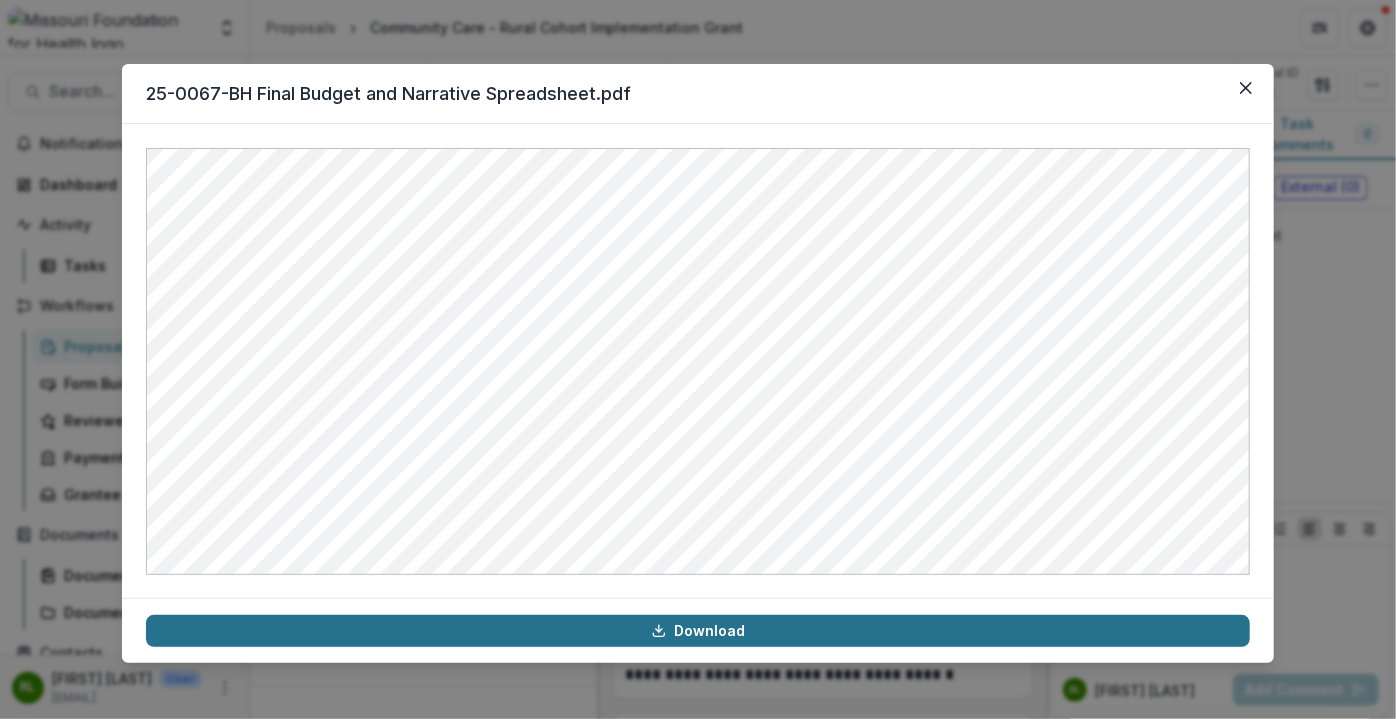 click on "Download" at bounding box center [698, 631] 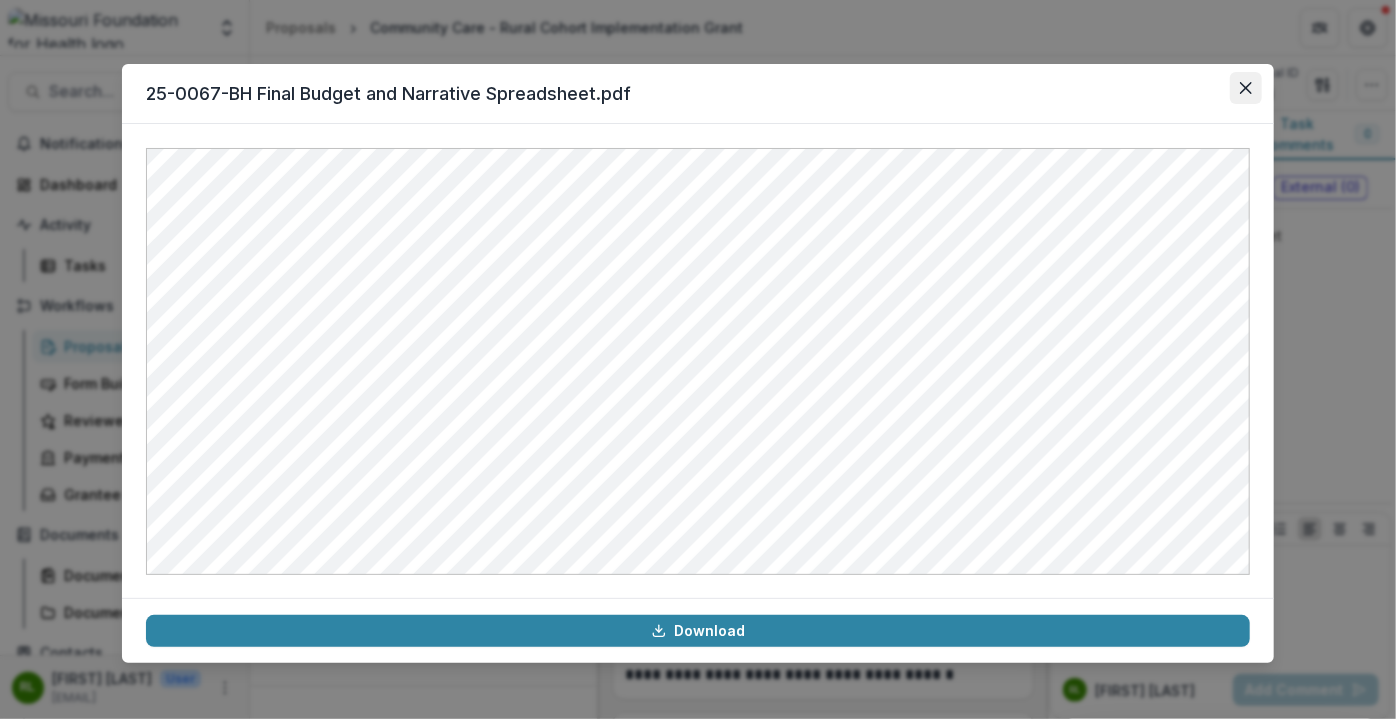 click at bounding box center [1246, 88] 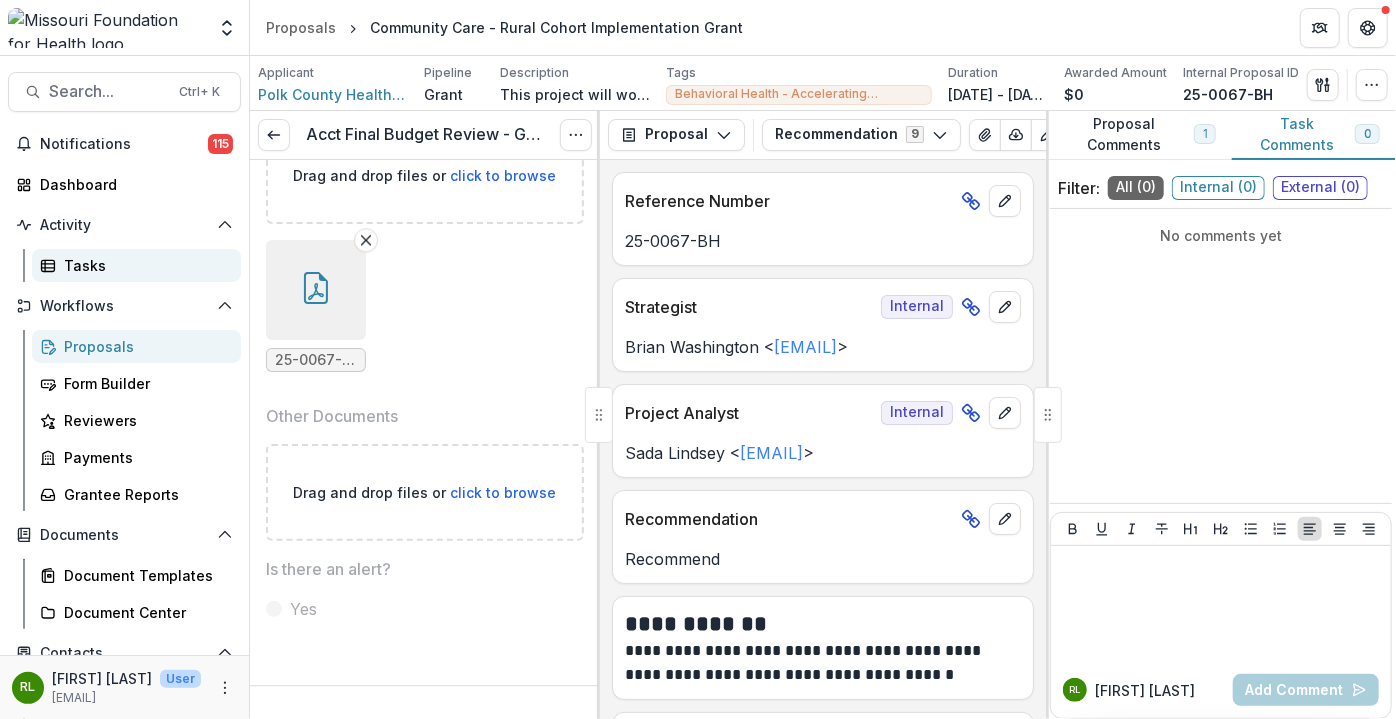 click on "Tasks" at bounding box center [144, 265] 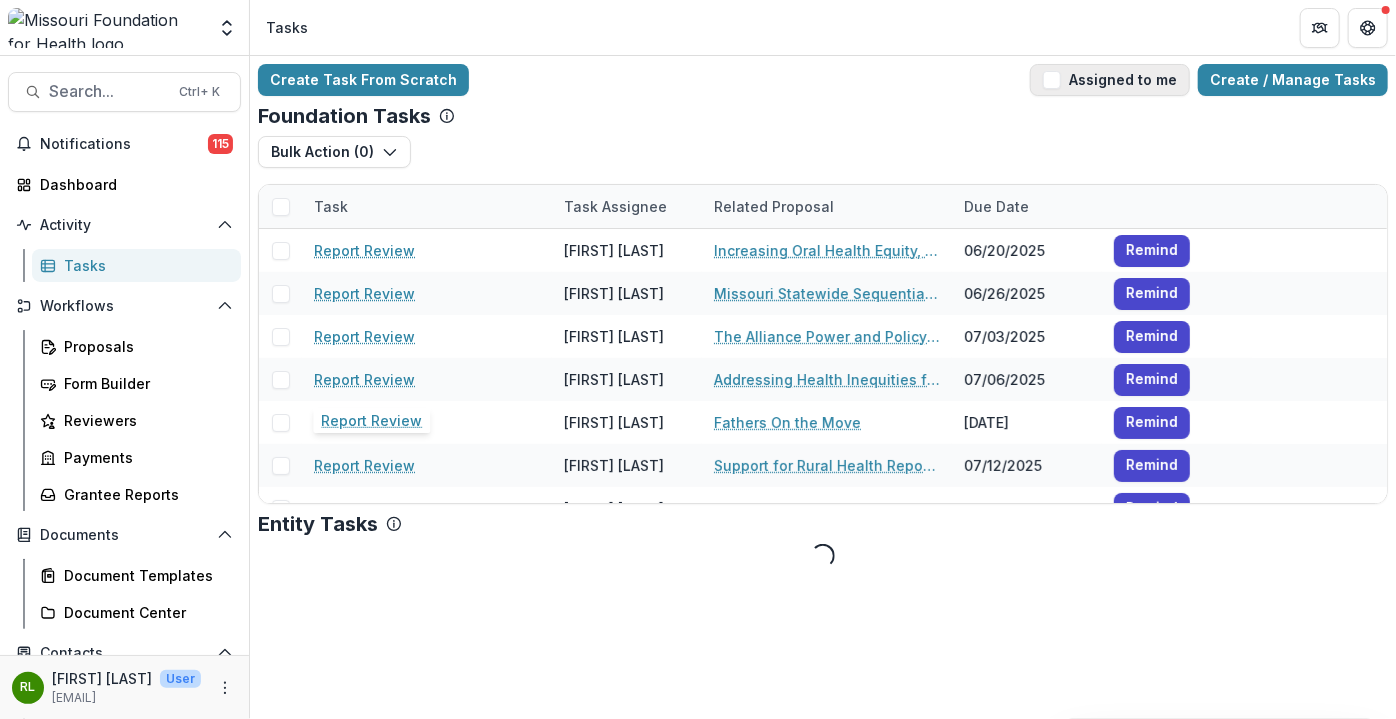 click on "Assigned to me" at bounding box center [1110, 80] 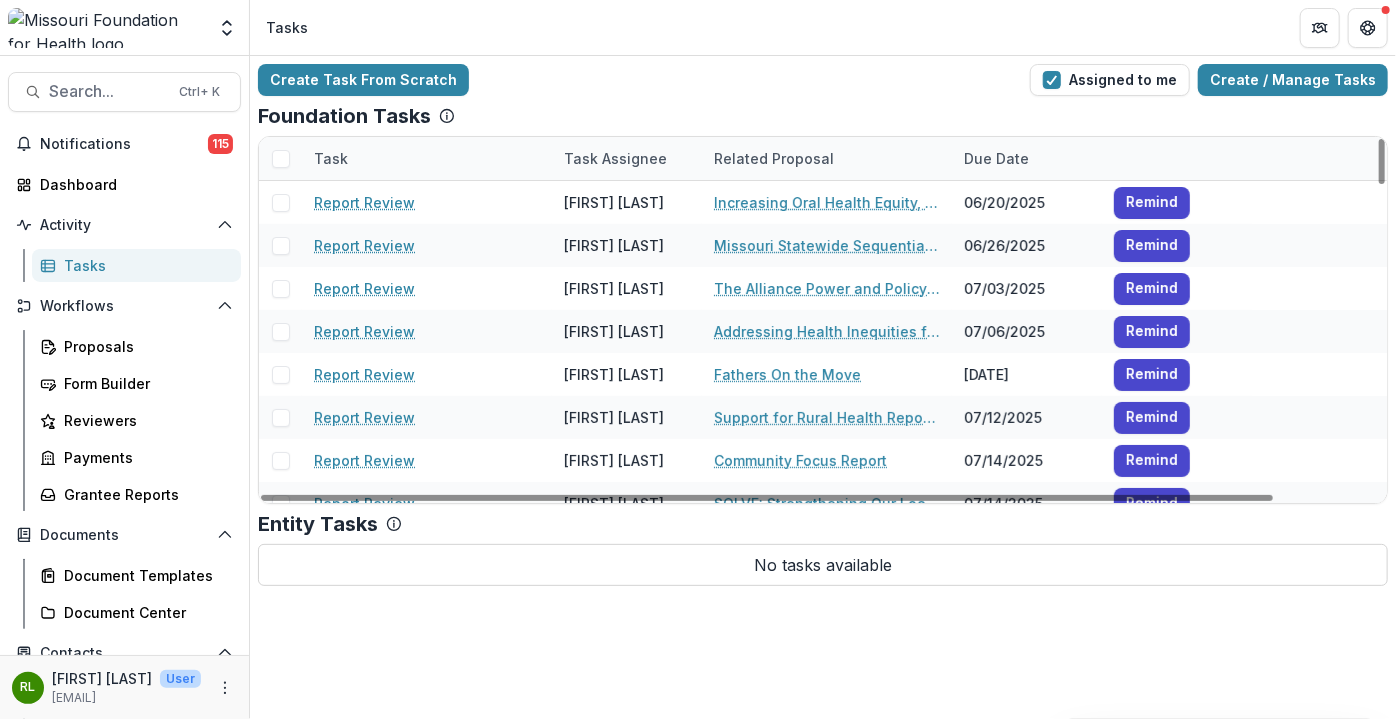 click on "Task" at bounding box center (331, 158) 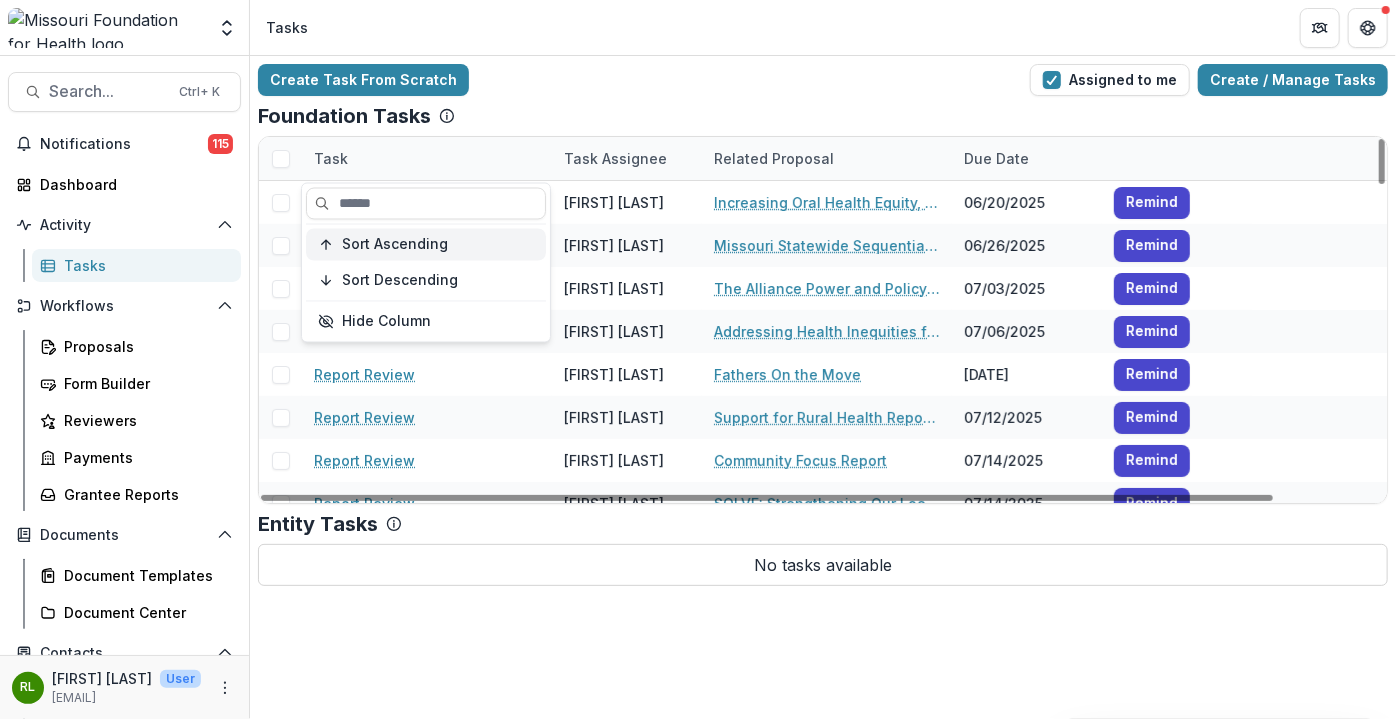click on "Sort Ascending" at bounding box center [395, 244] 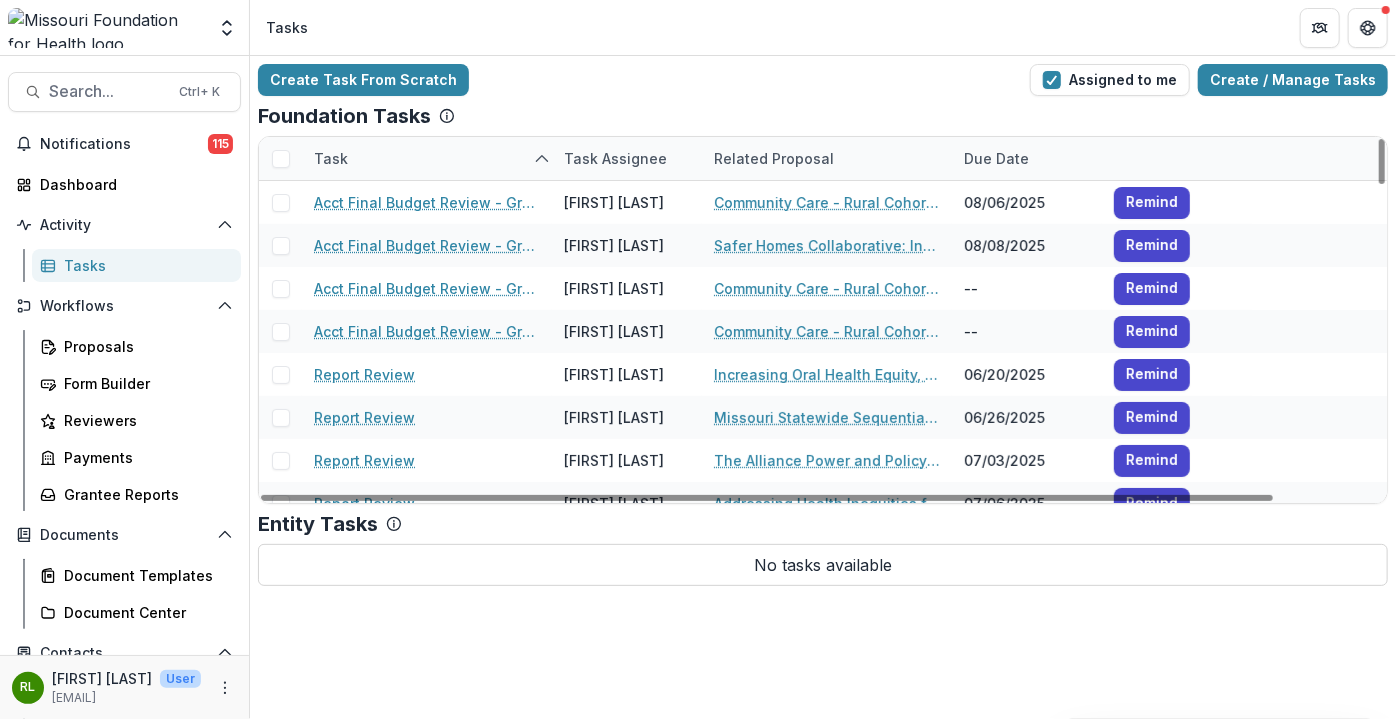 click on "Create Task From Scratch Assigned to me Create / Manage Tasks" at bounding box center [823, 80] 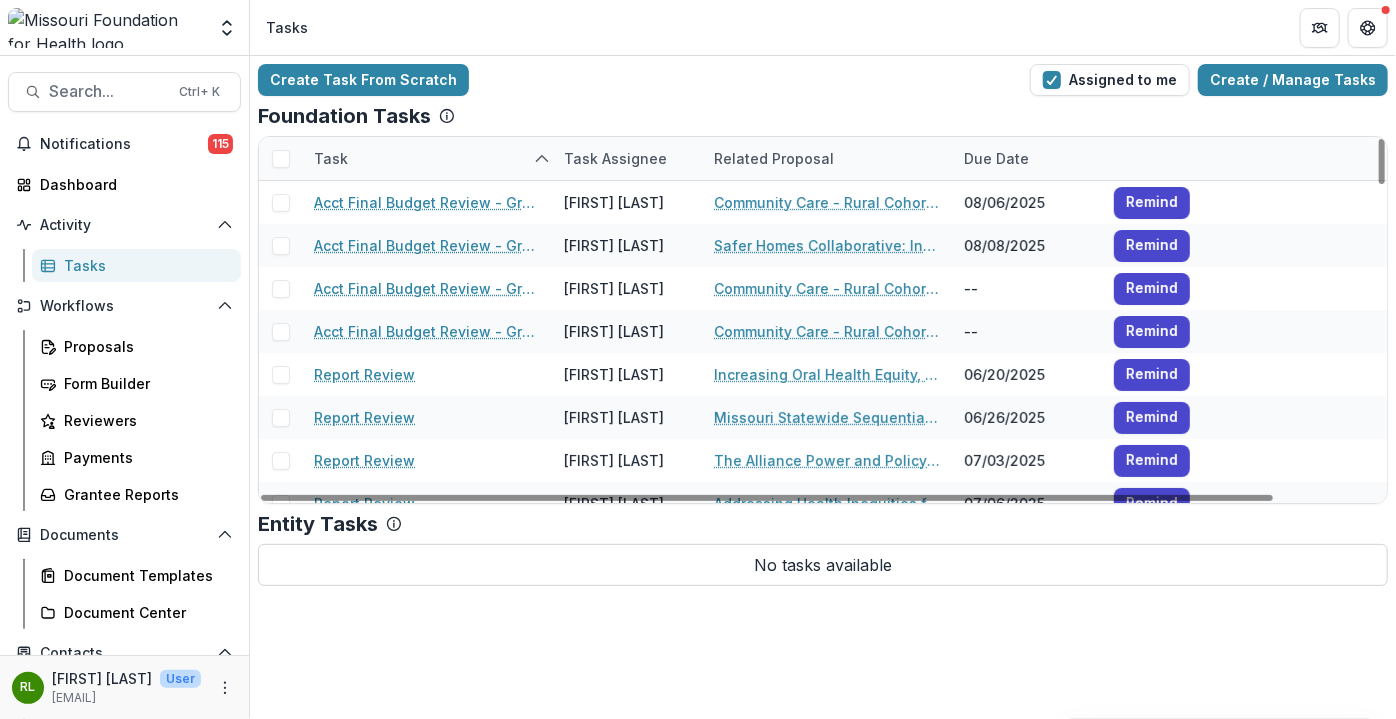 click at bounding box center (281, 159) 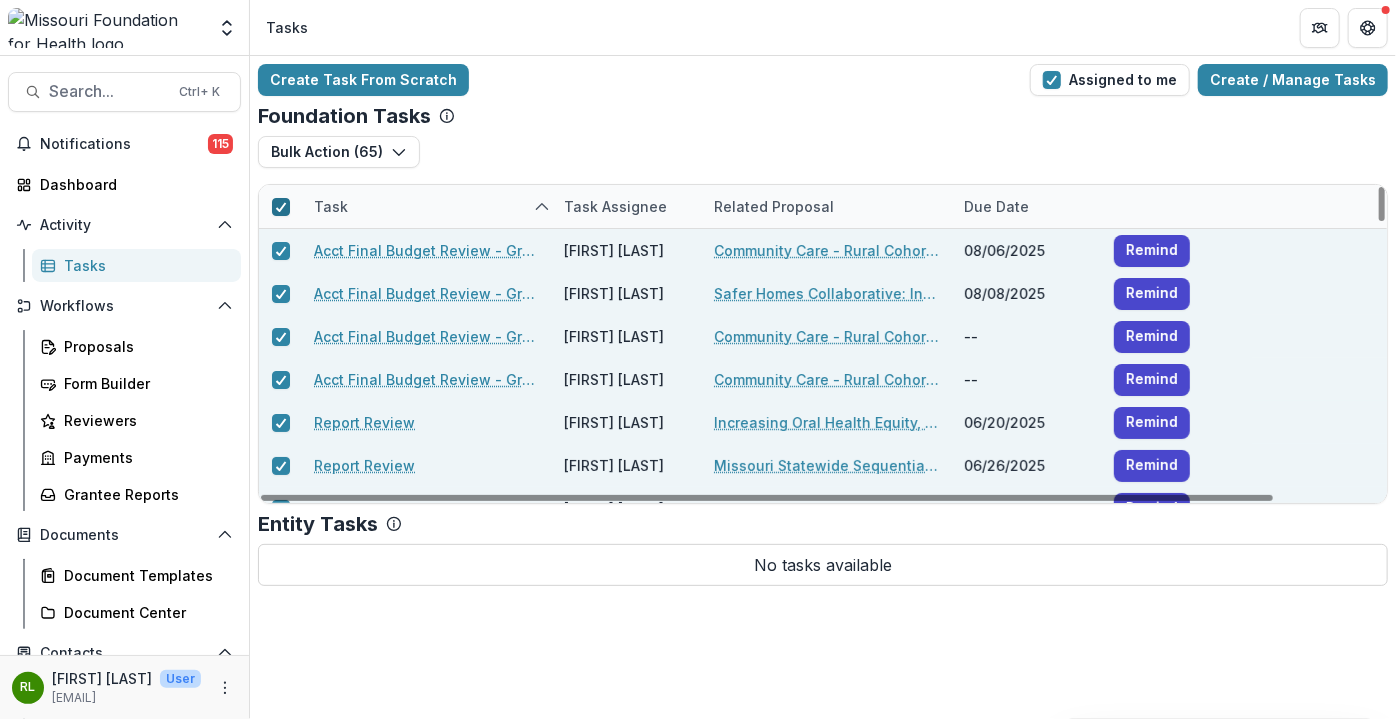 click at bounding box center [281, 207] 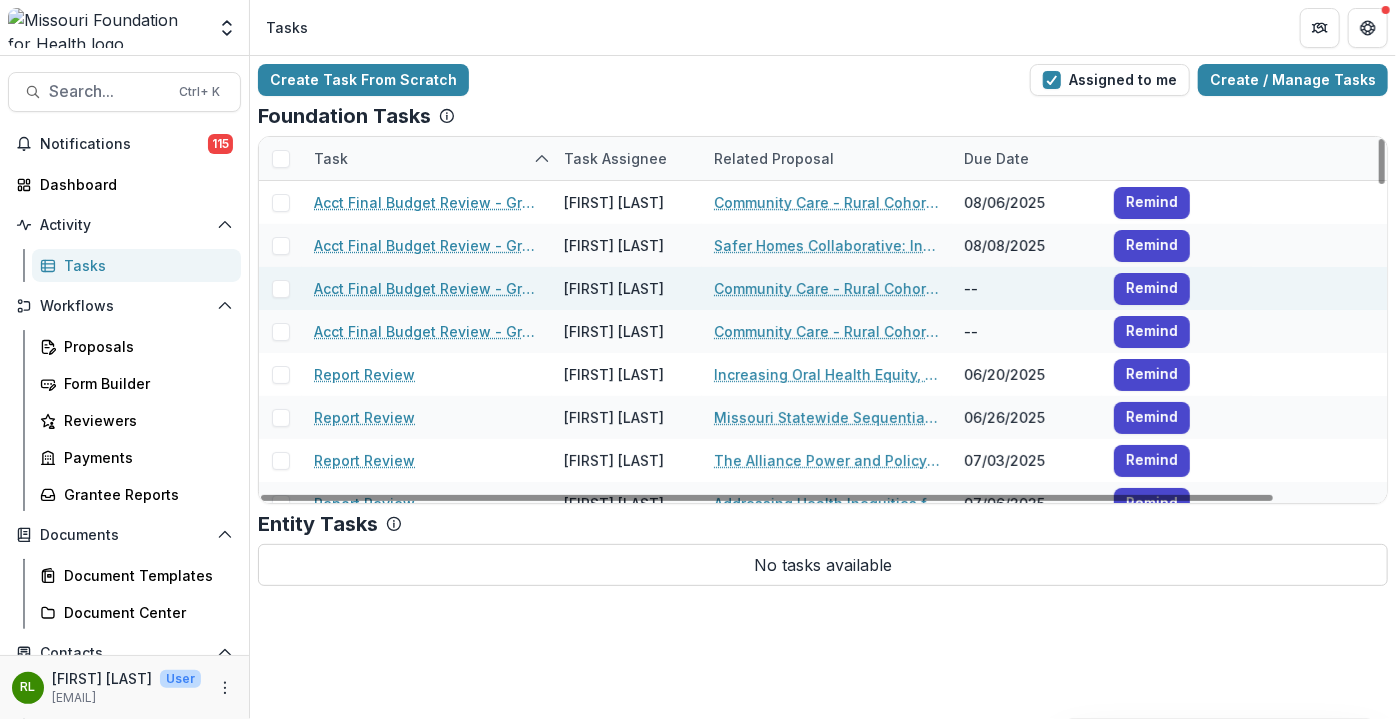 drag, startPoint x: 445, startPoint y: 249, endPoint x: 381, endPoint y: 286, distance: 73.92564 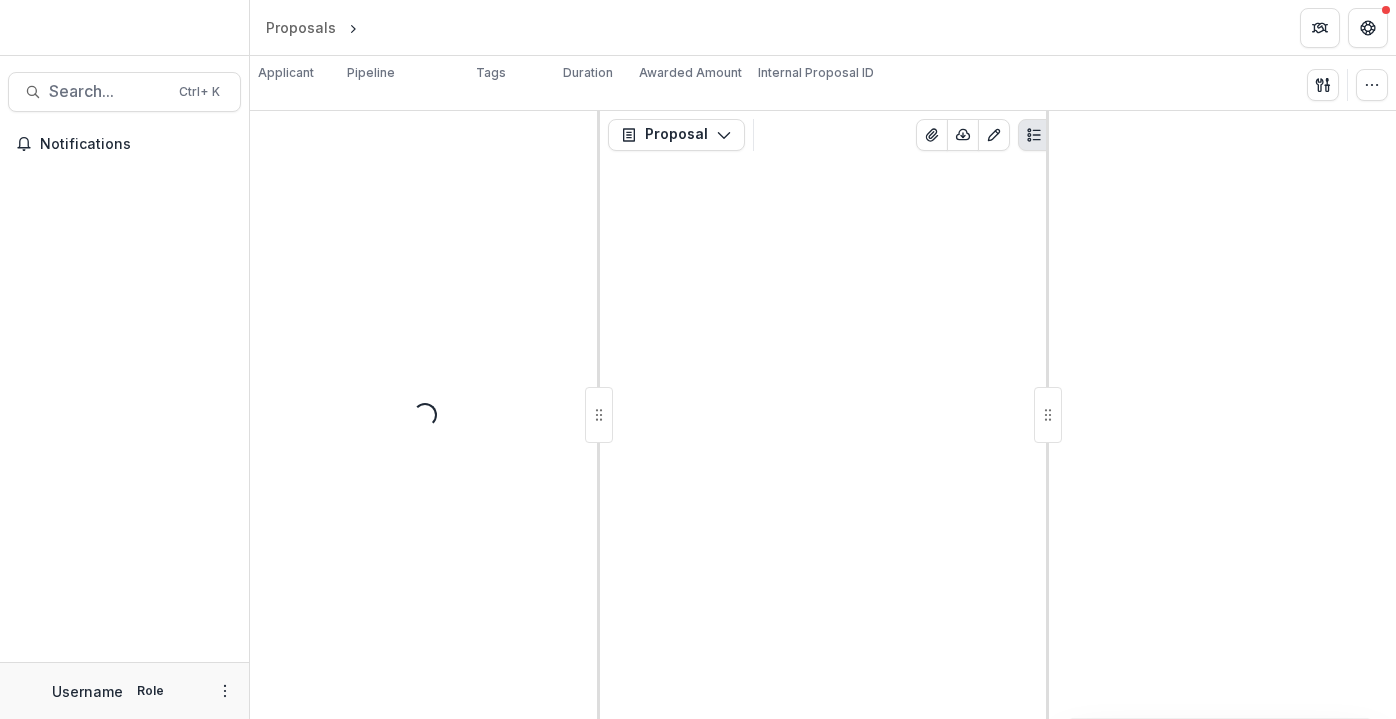 scroll, scrollTop: 0, scrollLeft: 0, axis: both 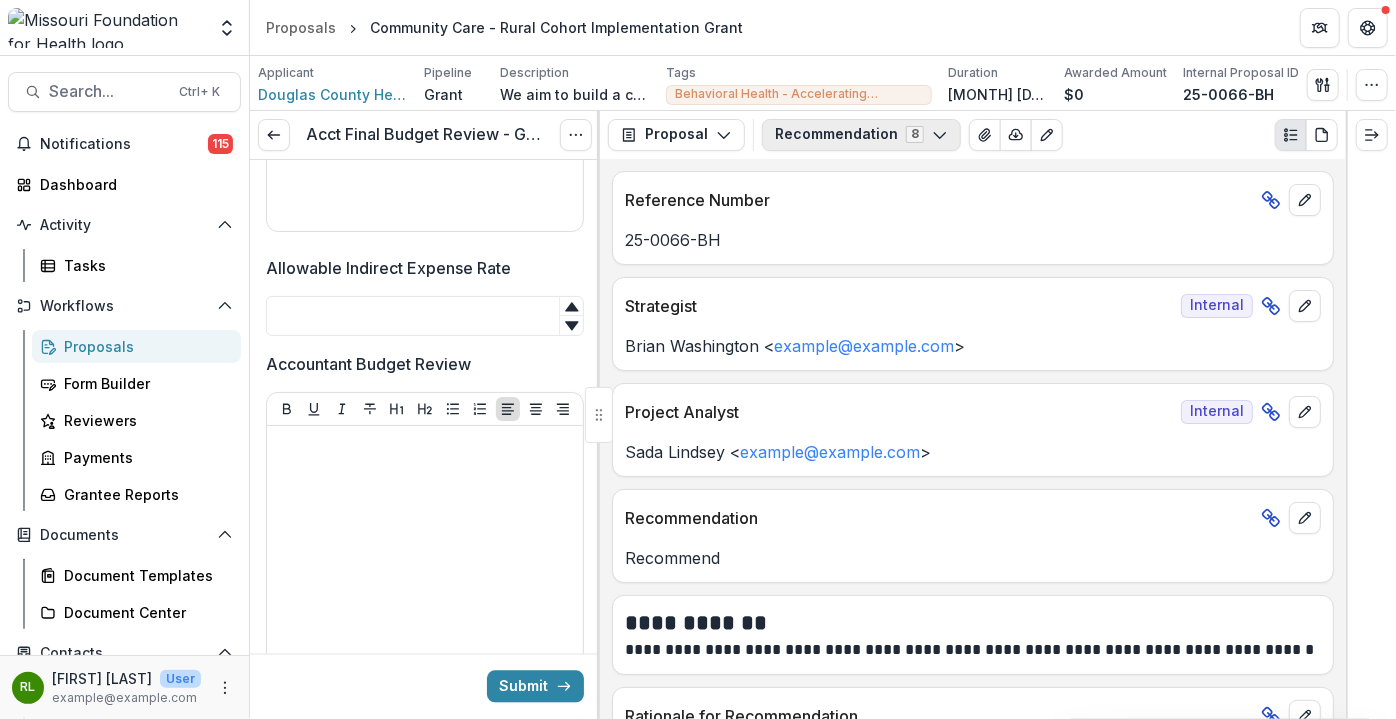 click on "Recommendation 8" at bounding box center [861, 135] 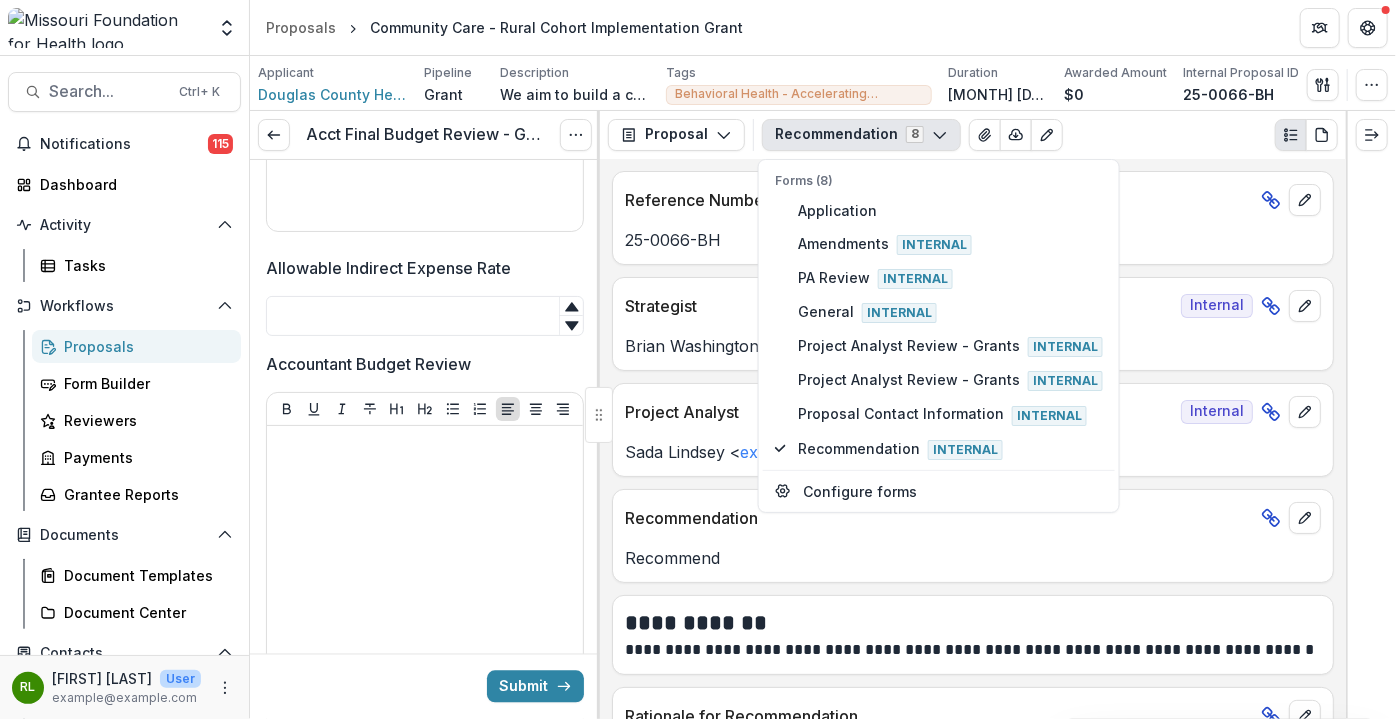 click on "Recommendation 8" at bounding box center (861, 135) 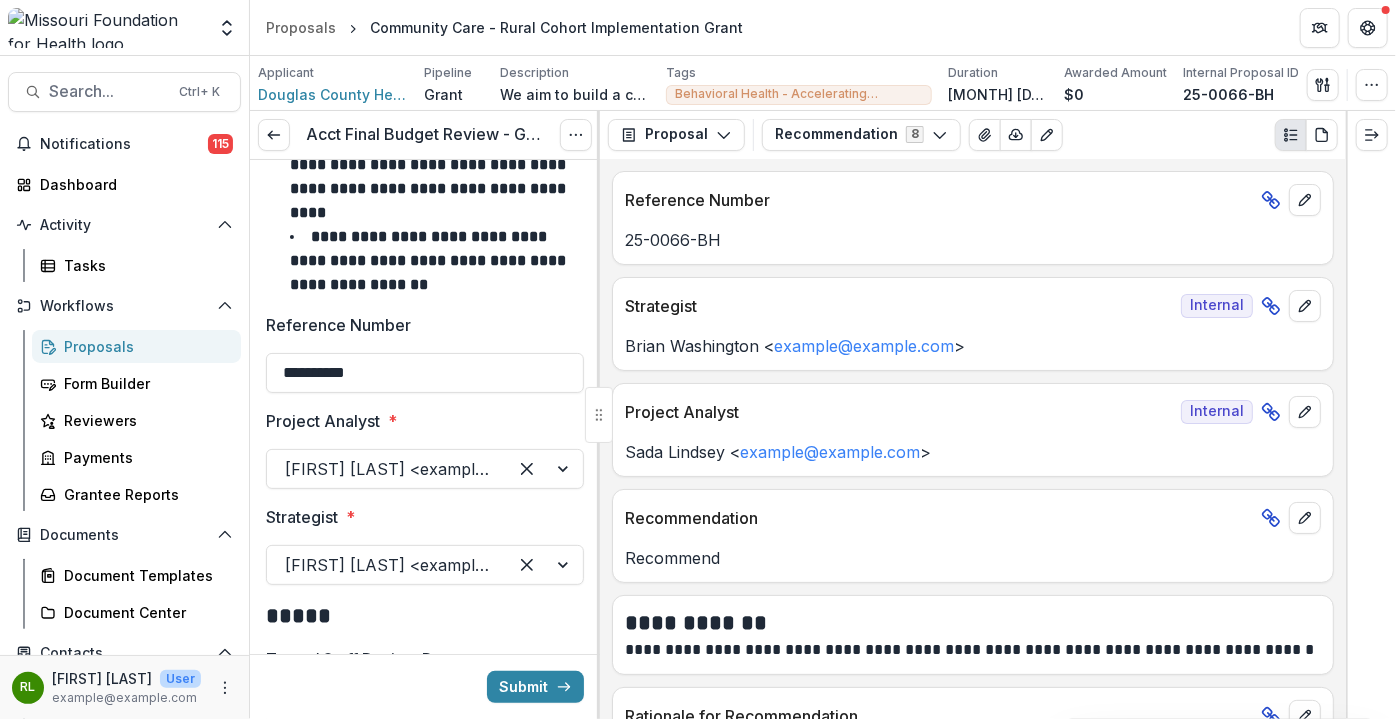 scroll, scrollTop: 0, scrollLeft: 0, axis: both 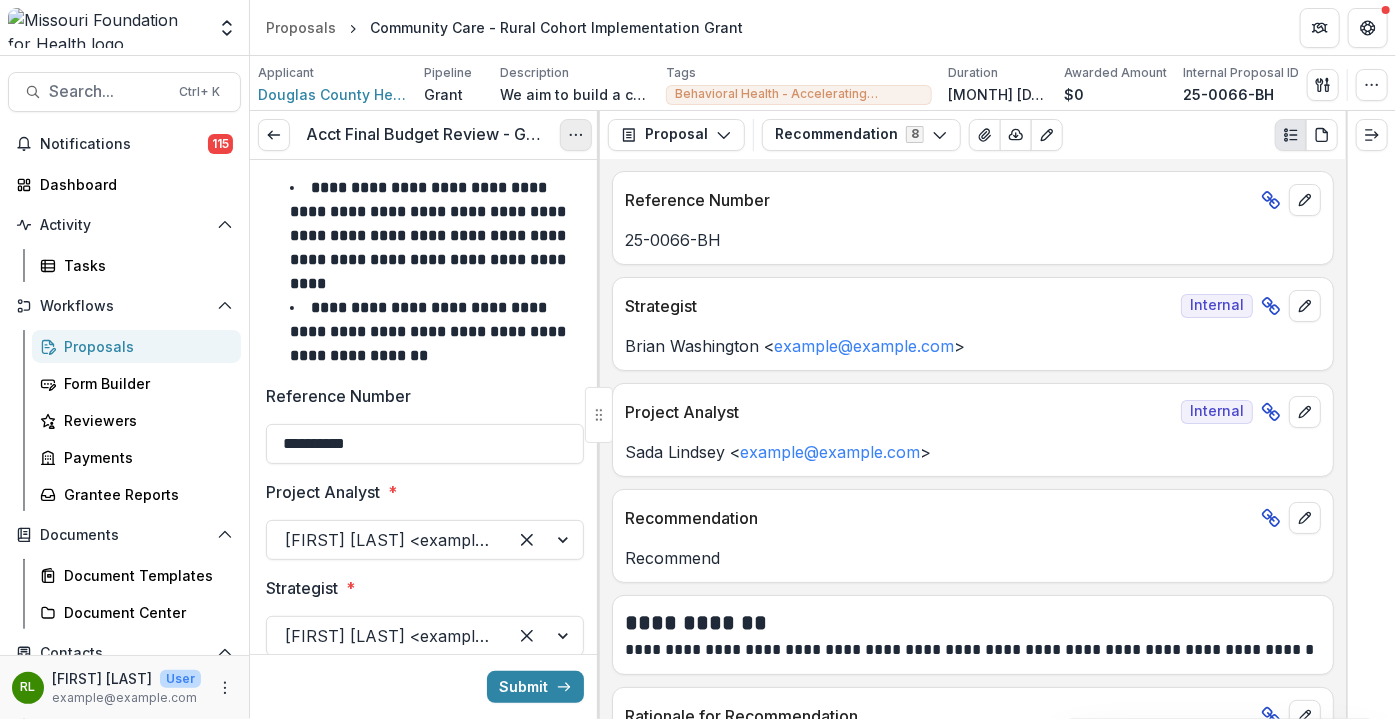 click 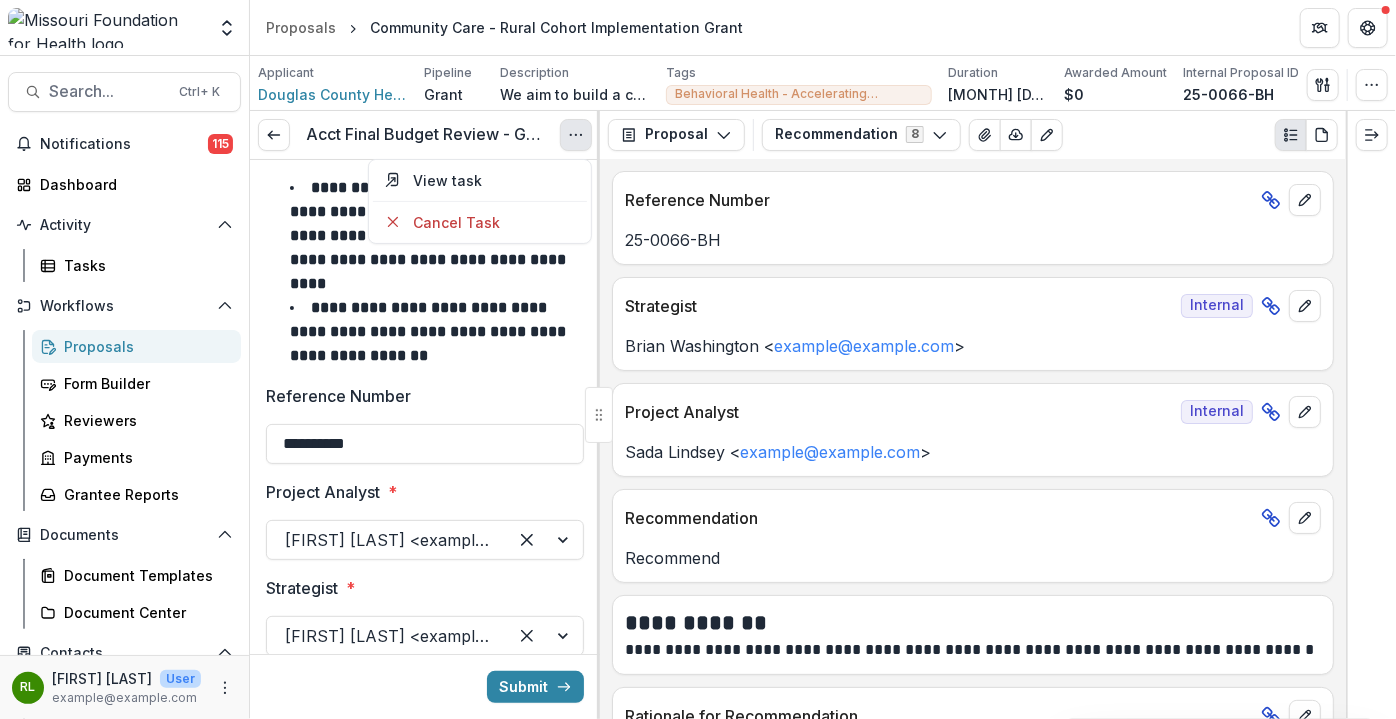 click 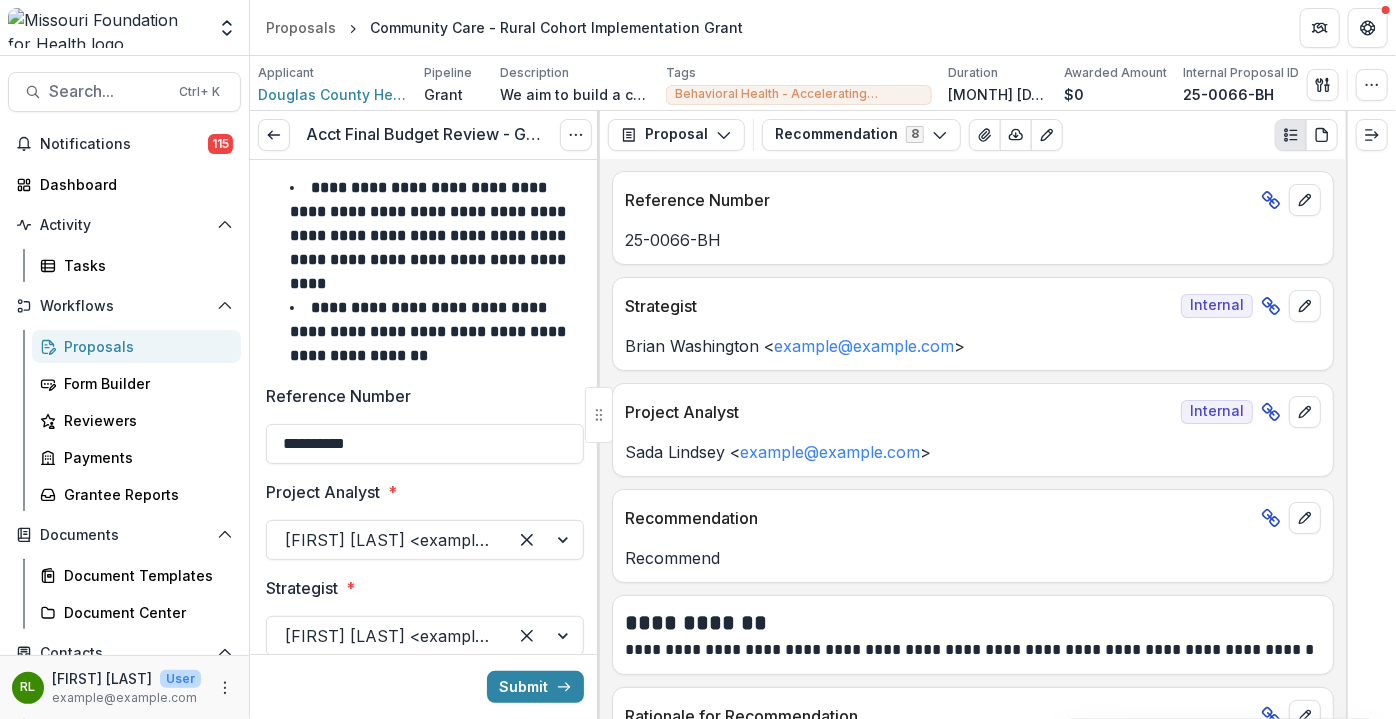 click on "Acct Final Budget Review - Grants View task Cancel Task" at bounding box center [425, 135] 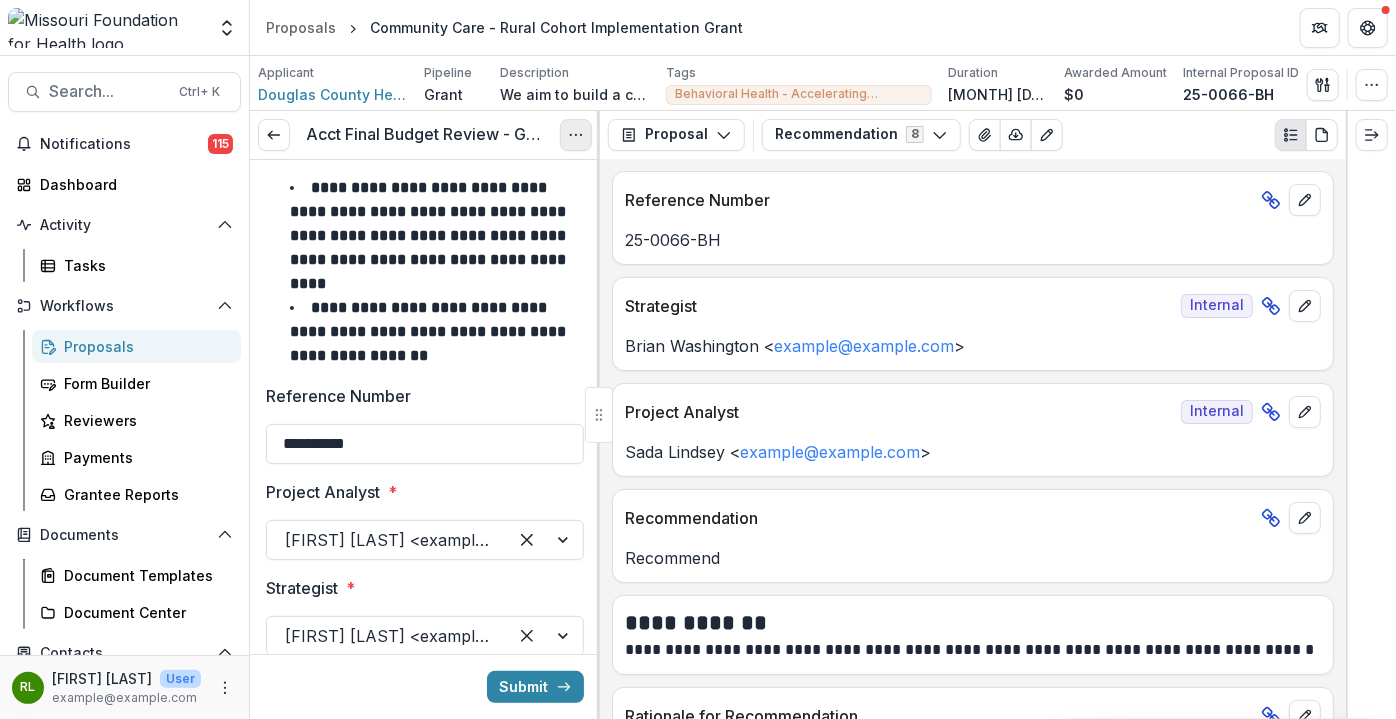 click 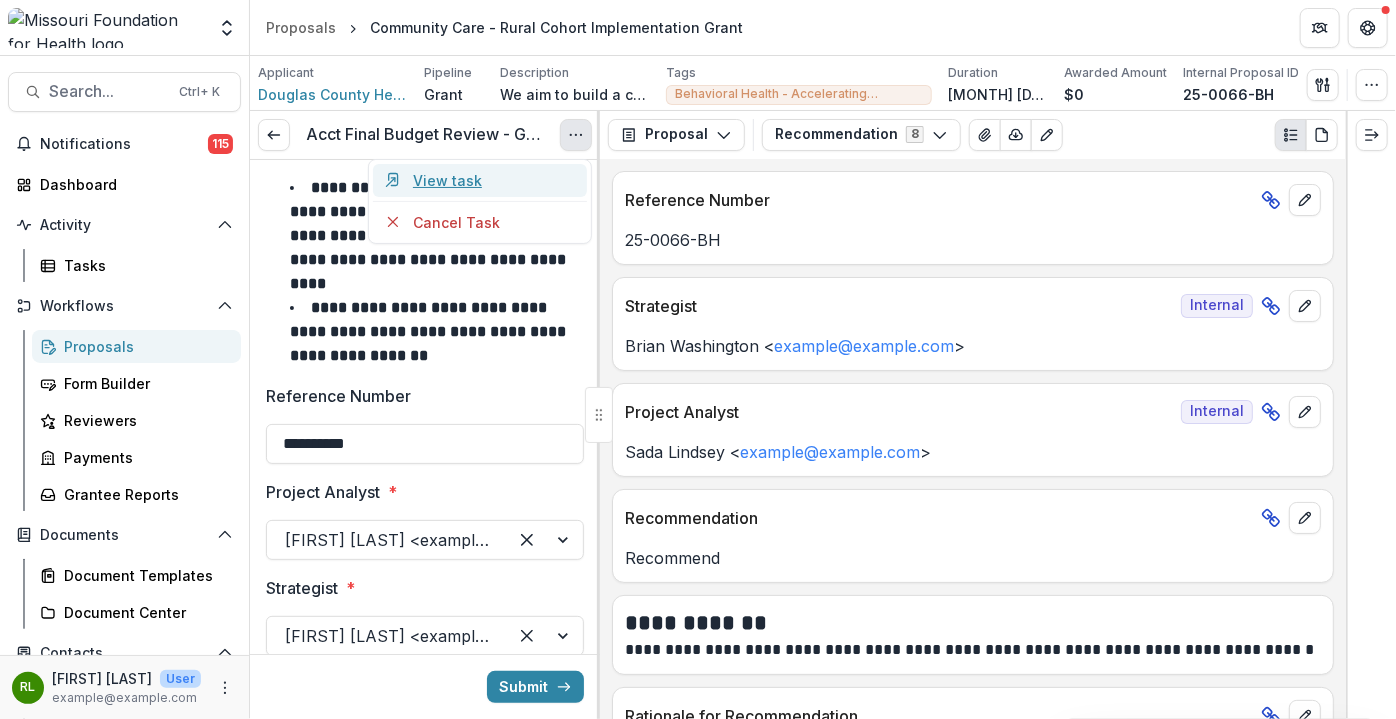 click on "View task" at bounding box center [480, 180] 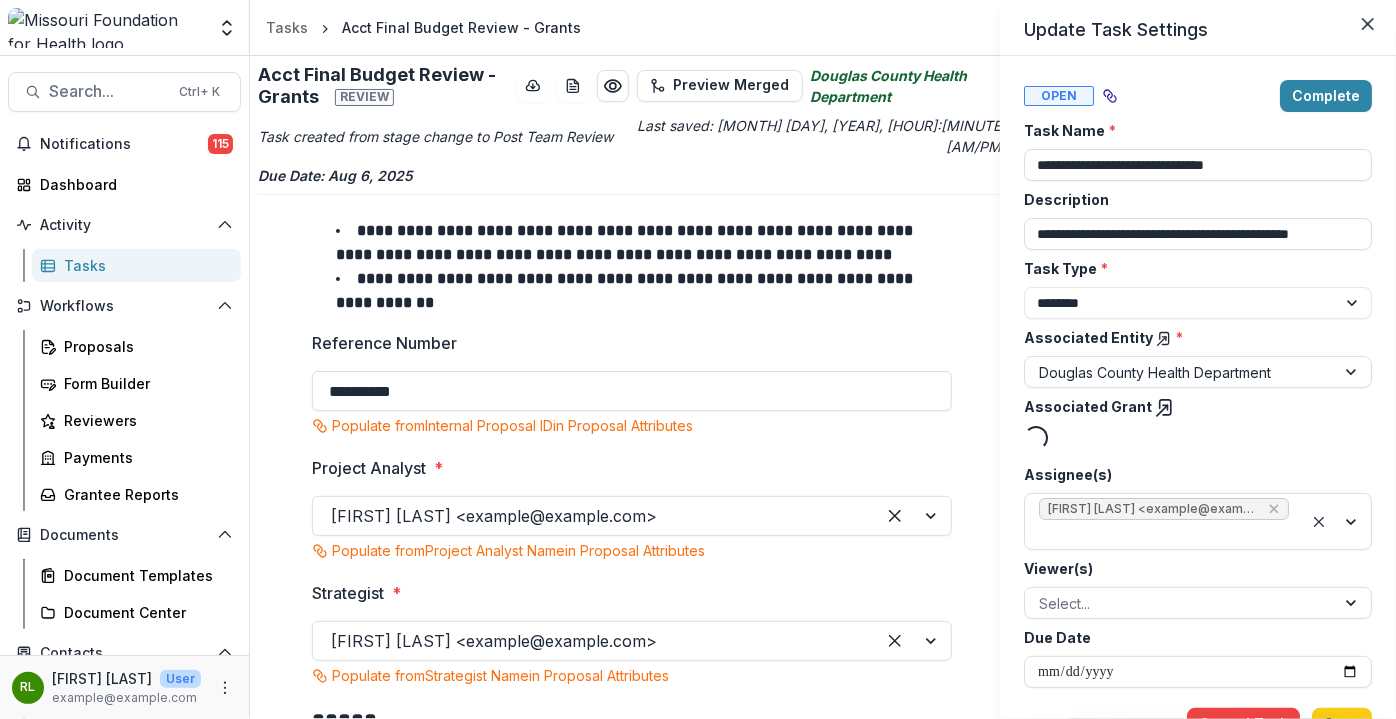 click on "**********" at bounding box center [698, 359] 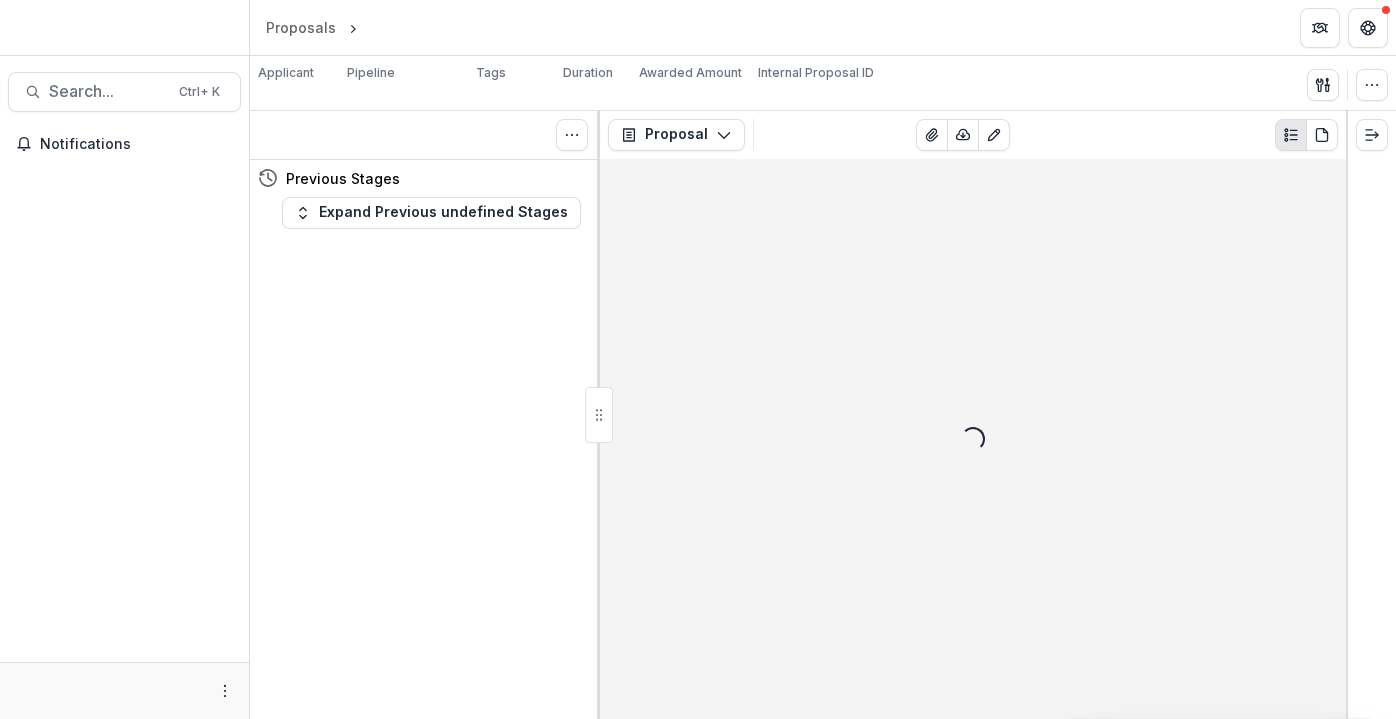 scroll, scrollTop: 0, scrollLeft: 0, axis: both 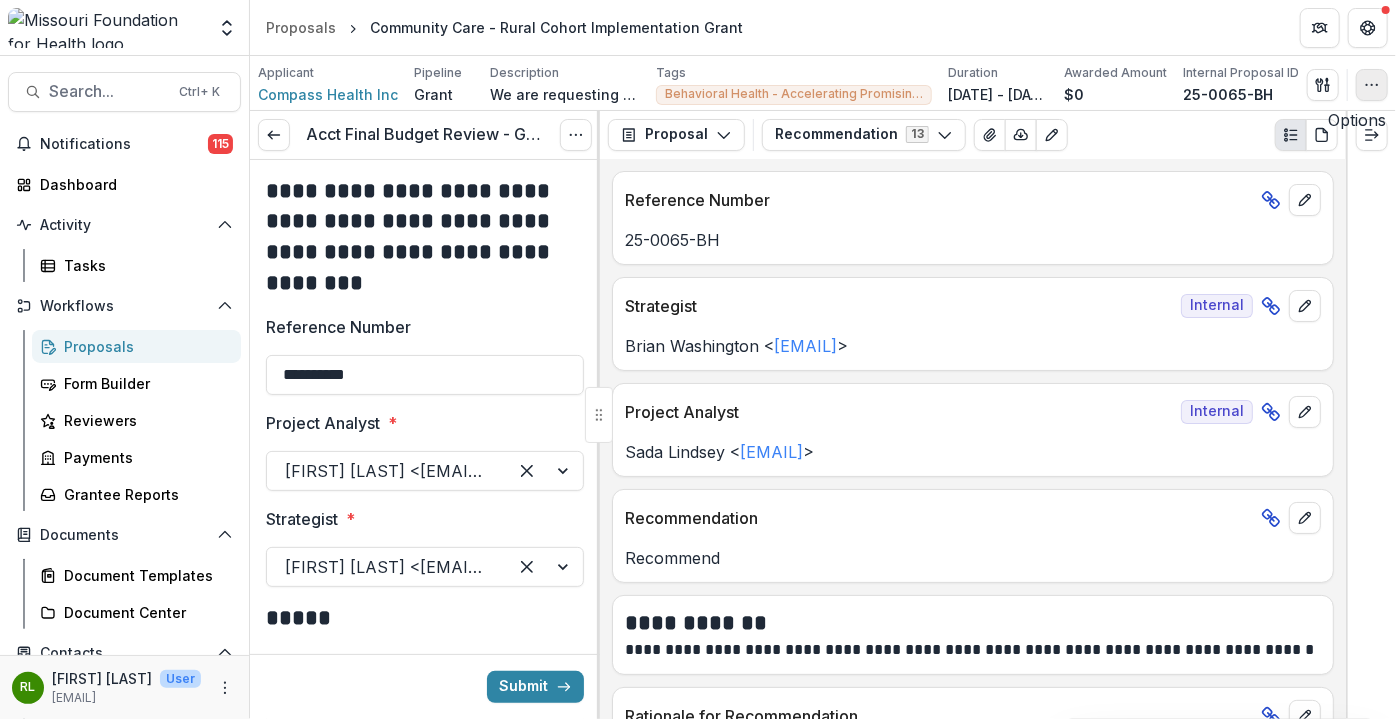 click at bounding box center [1372, 85] 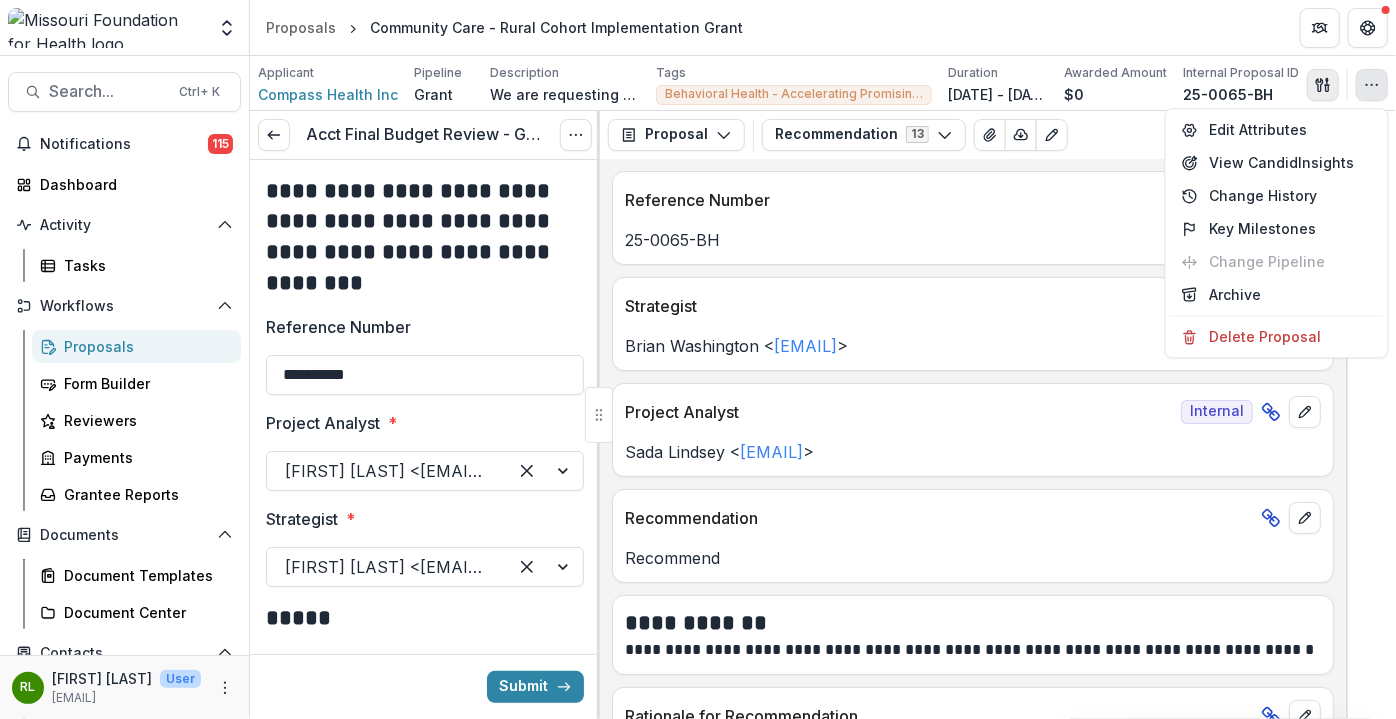 click 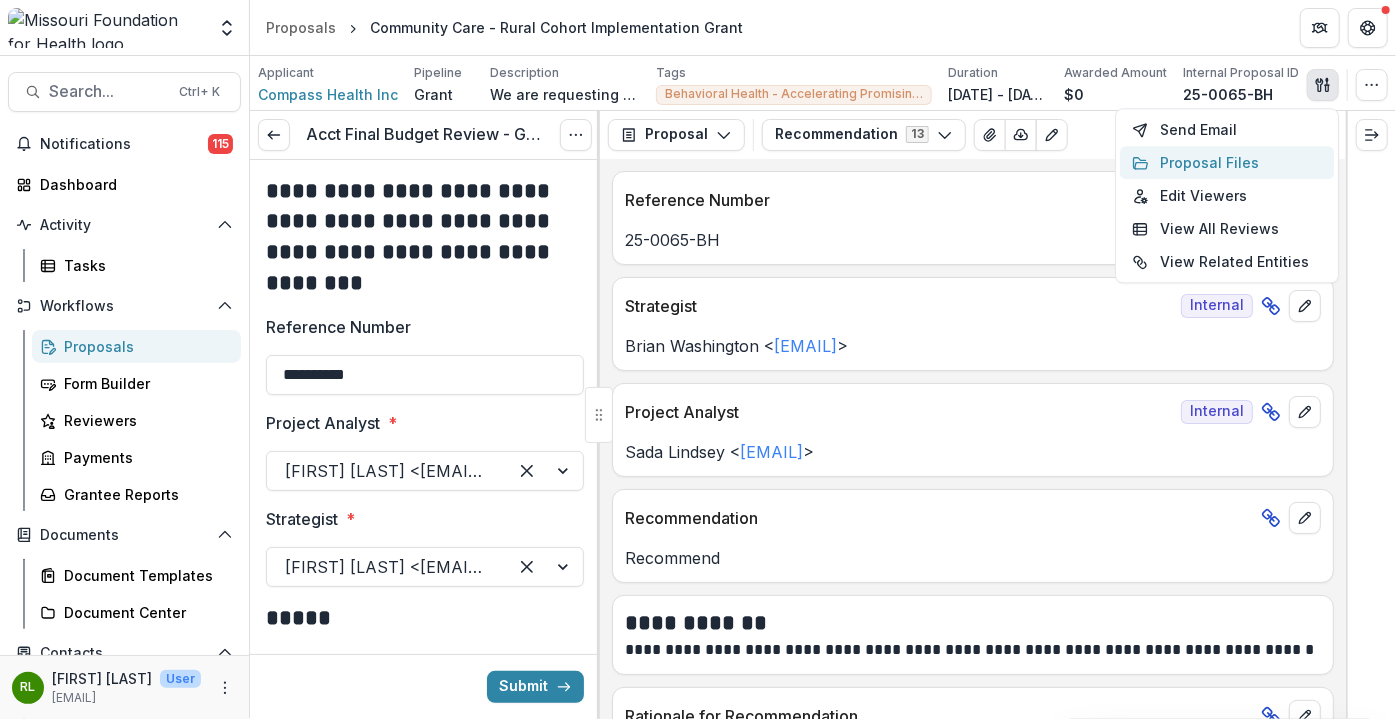 click on "Proposal Files" at bounding box center (1227, 162) 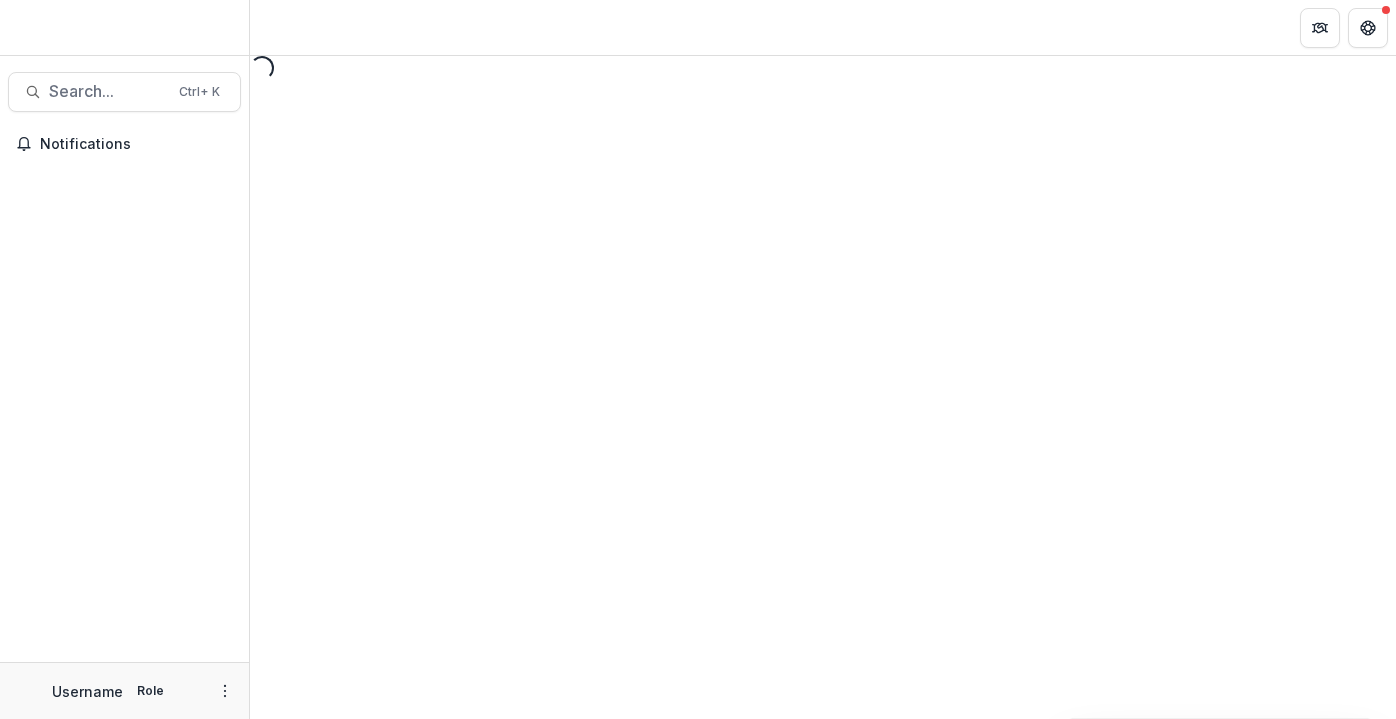 scroll, scrollTop: 0, scrollLeft: 0, axis: both 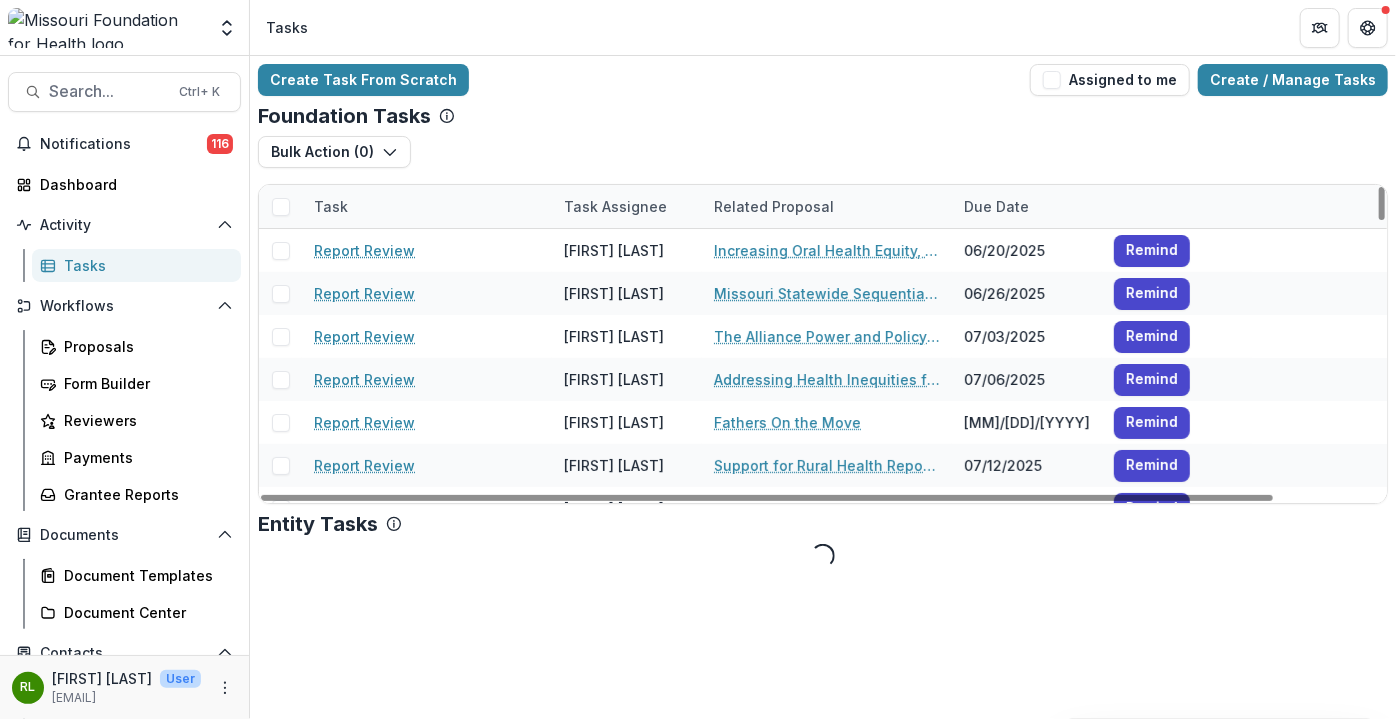 click on "Task" at bounding box center [331, 206] 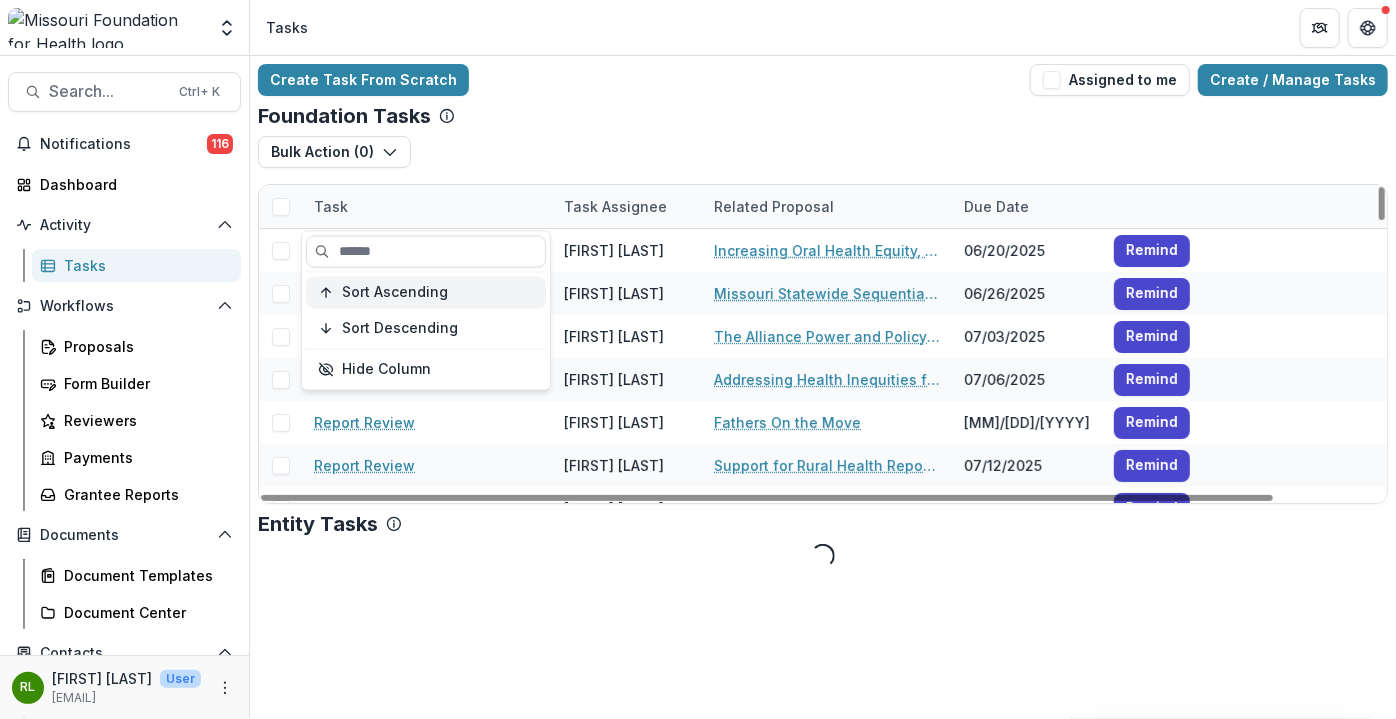 click on "Sort Ascending" at bounding box center [395, 292] 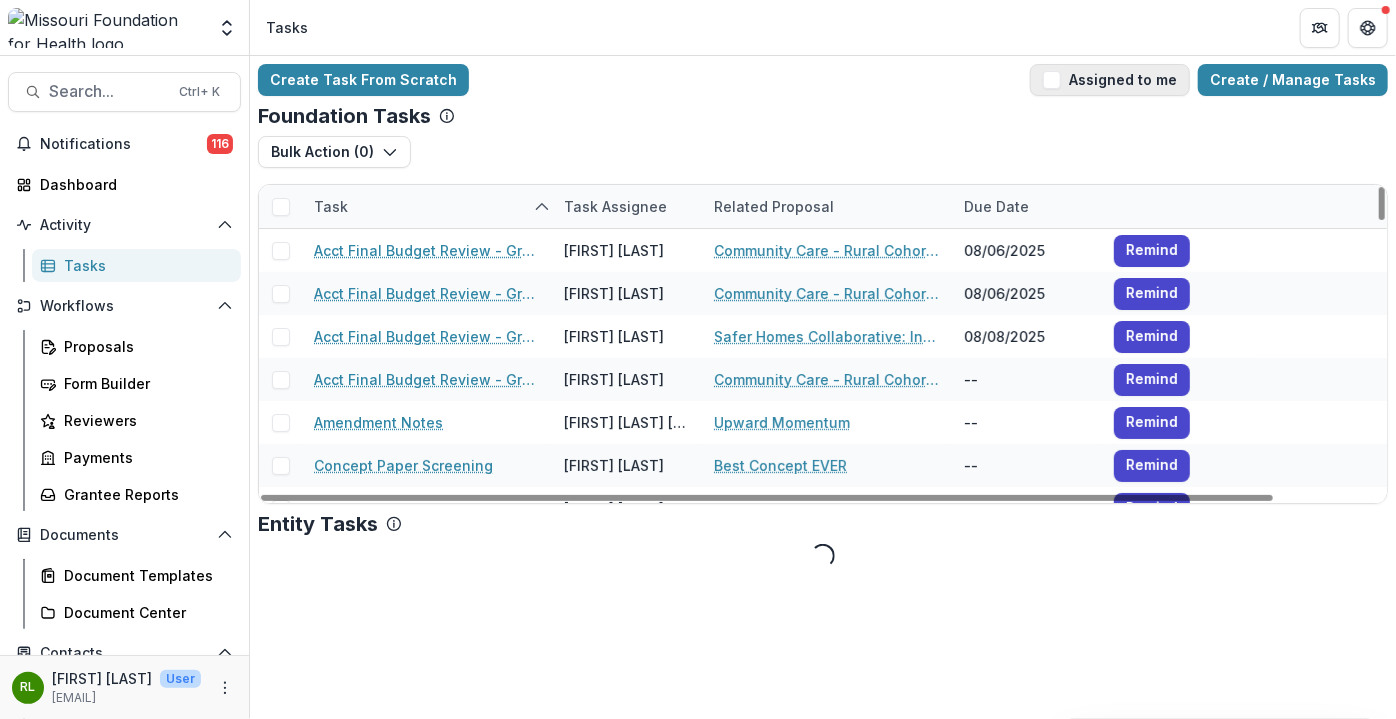 click on "Assigned to me" at bounding box center (1110, 80) 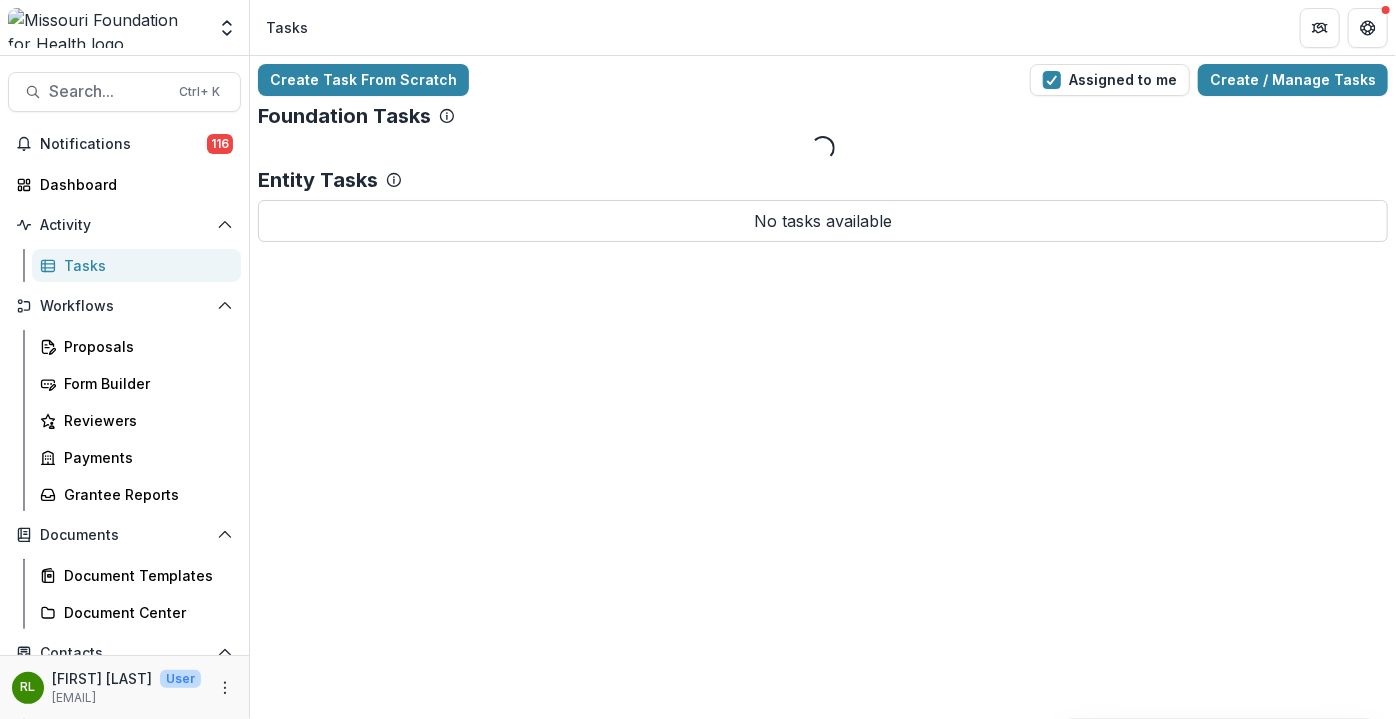 click on "Create Task From Scratch Assigned to me Create / Manage Tasks Foundation Tasks Loading... Entity Tasks No tasks available" at bounding box center [823, 153] 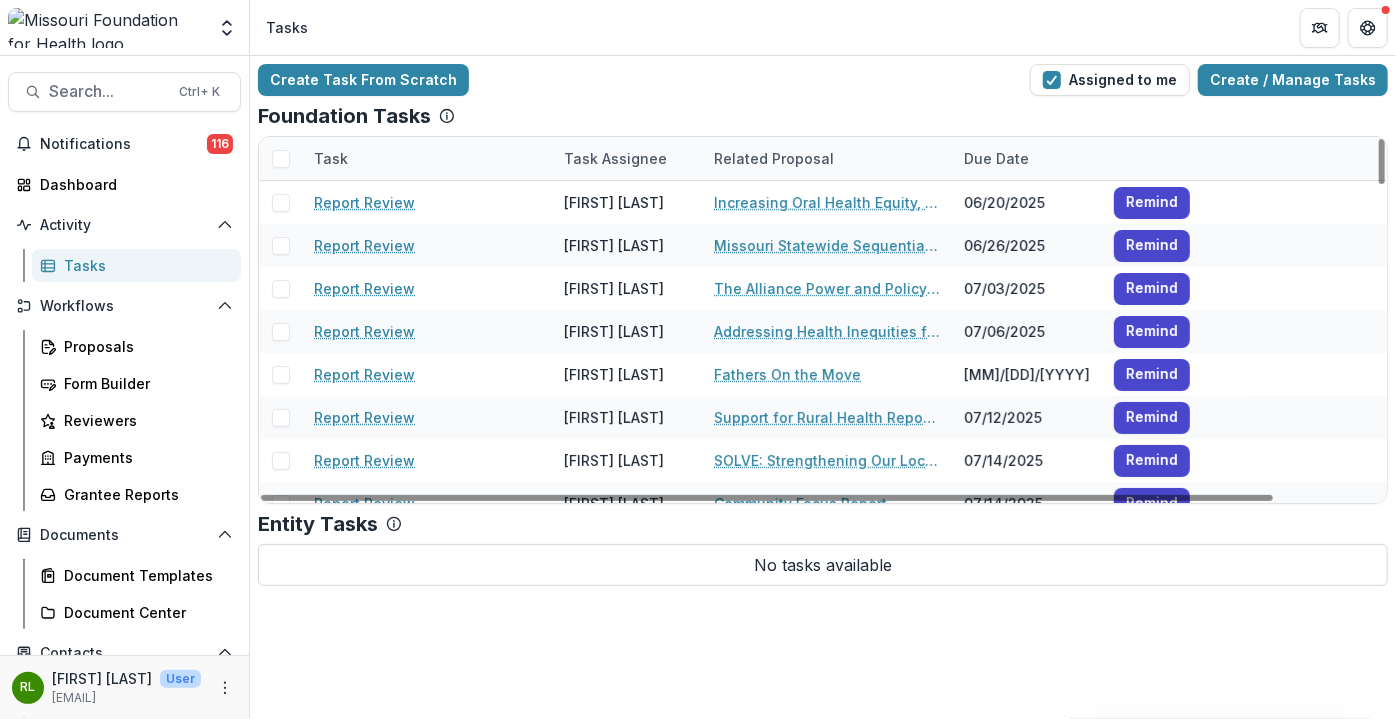 click on "Task" at bounding box center (331, 158) 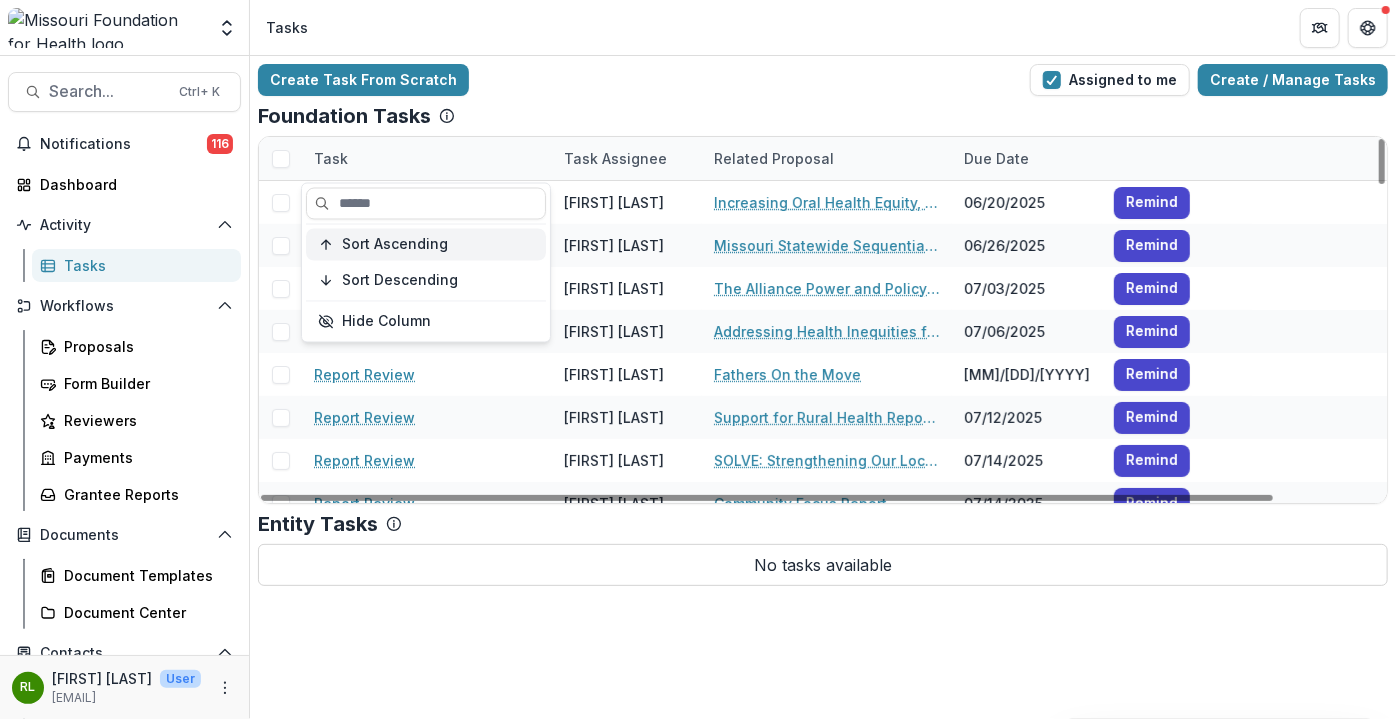 click on "Sort Ascending" at bounding box center (395, 244) 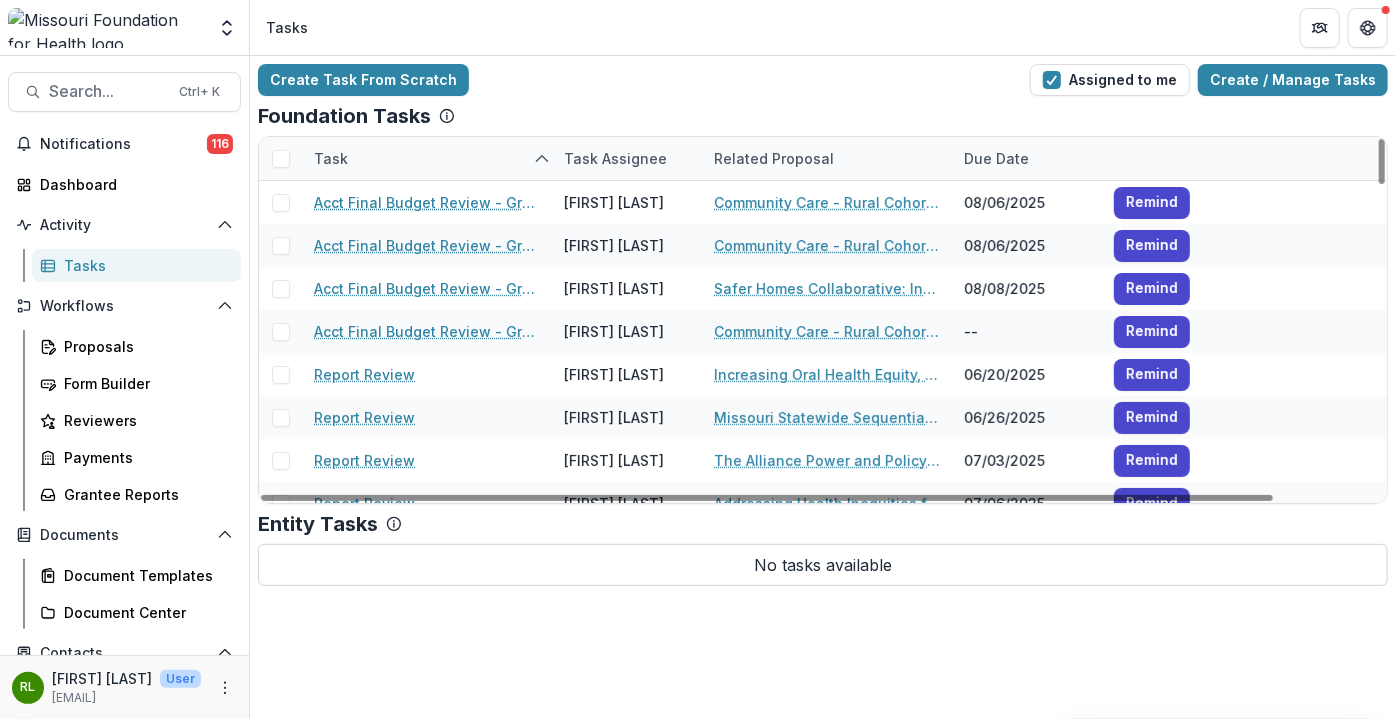 click on "Foundation Tasks" at bounding box center [823, 116] 